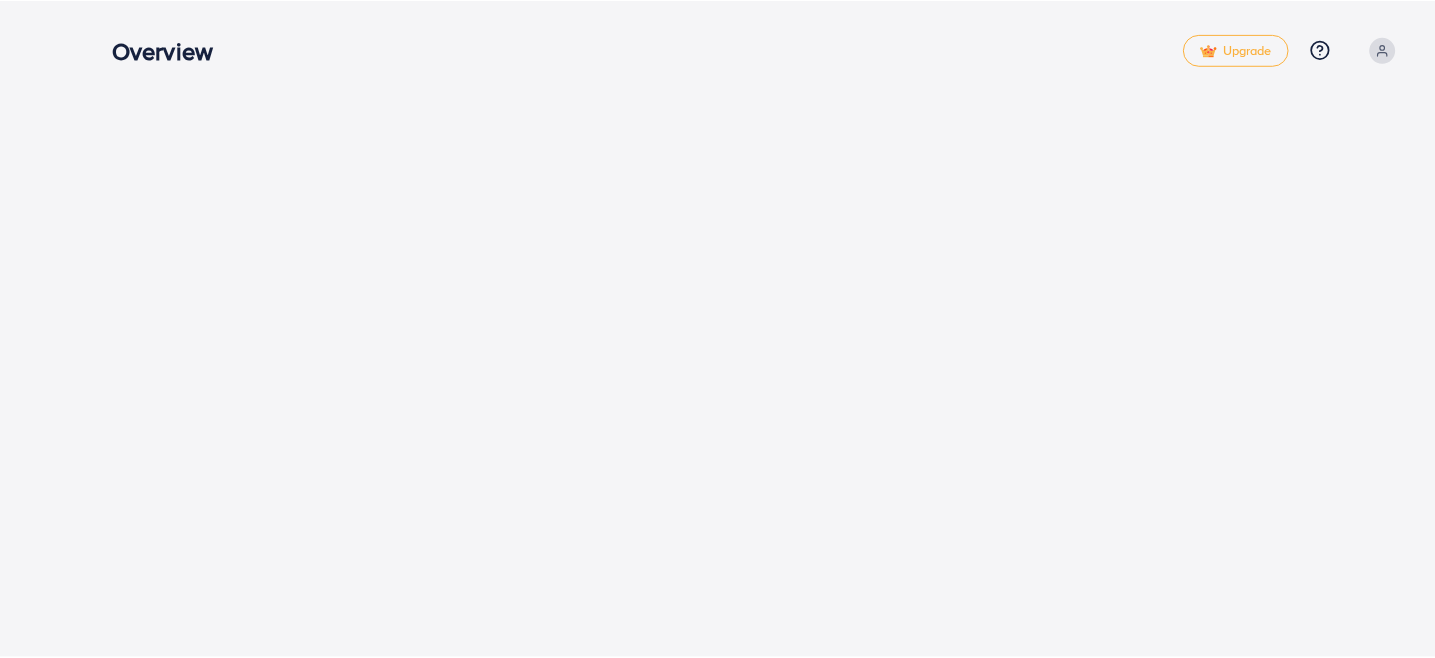 scroll, scrollTop: 0, scrollLeft: 0, axis: both 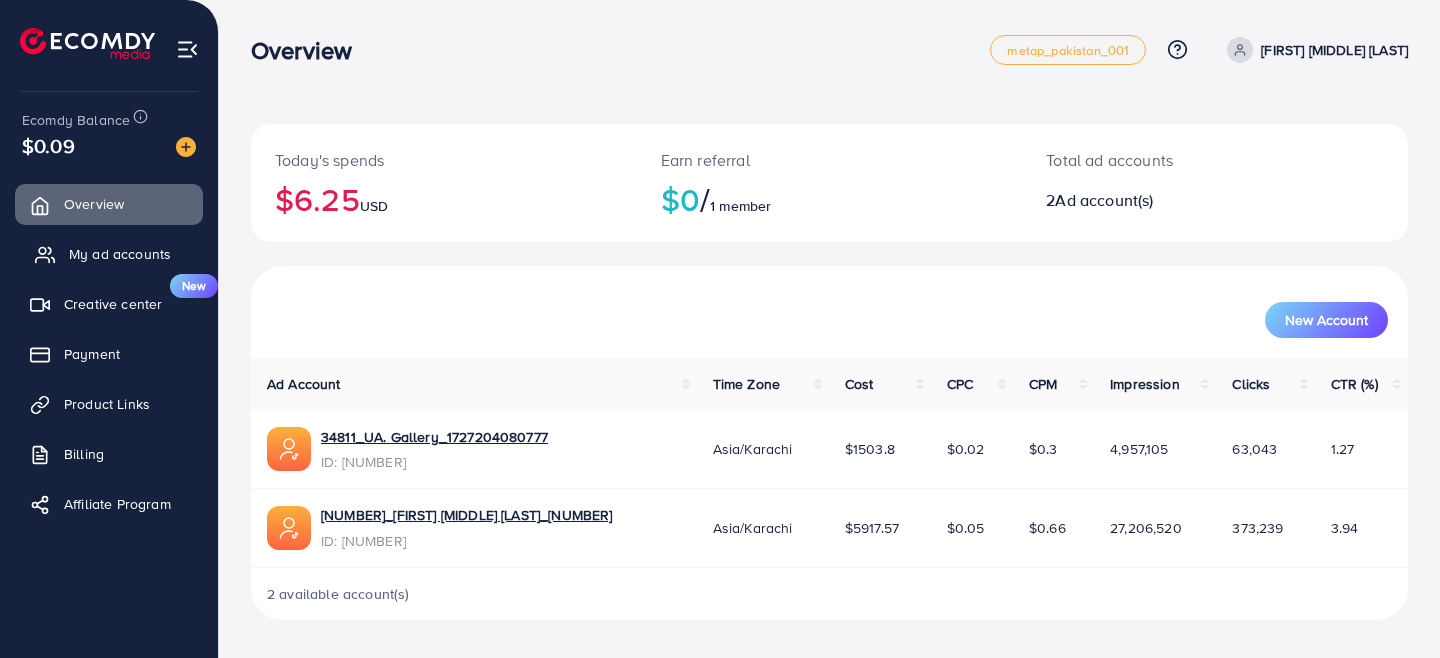 click on "My ad accounts" at bounding box center [120, 254] 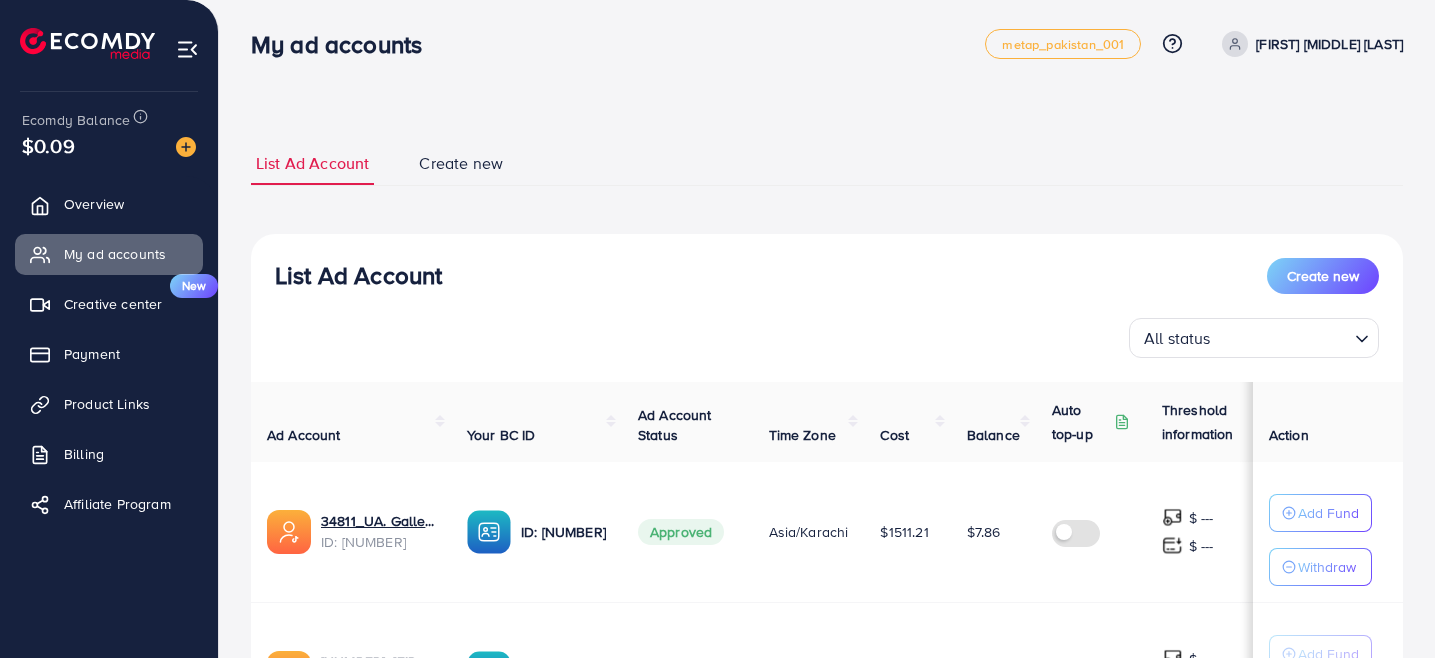 scroll, scrollTop: 0, scrollLeft: 0, axis: both 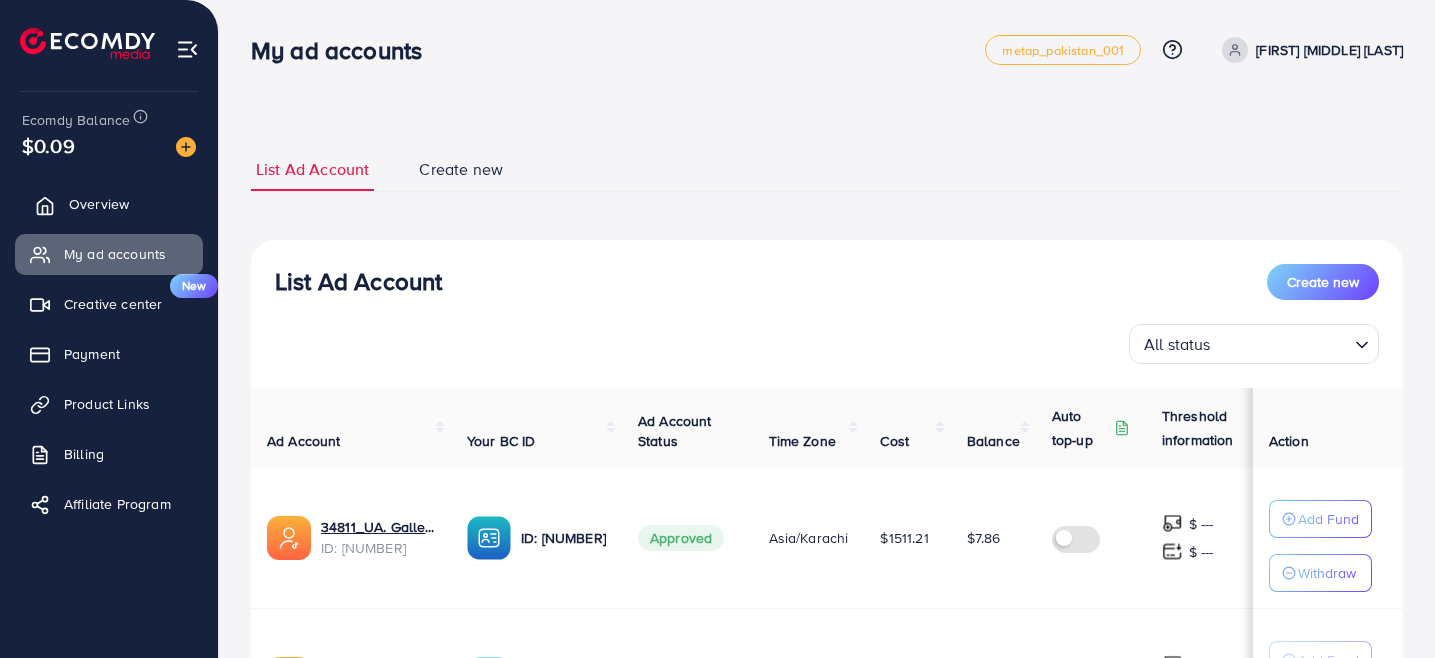 click on "Overview" at bounding box center [109, 204] 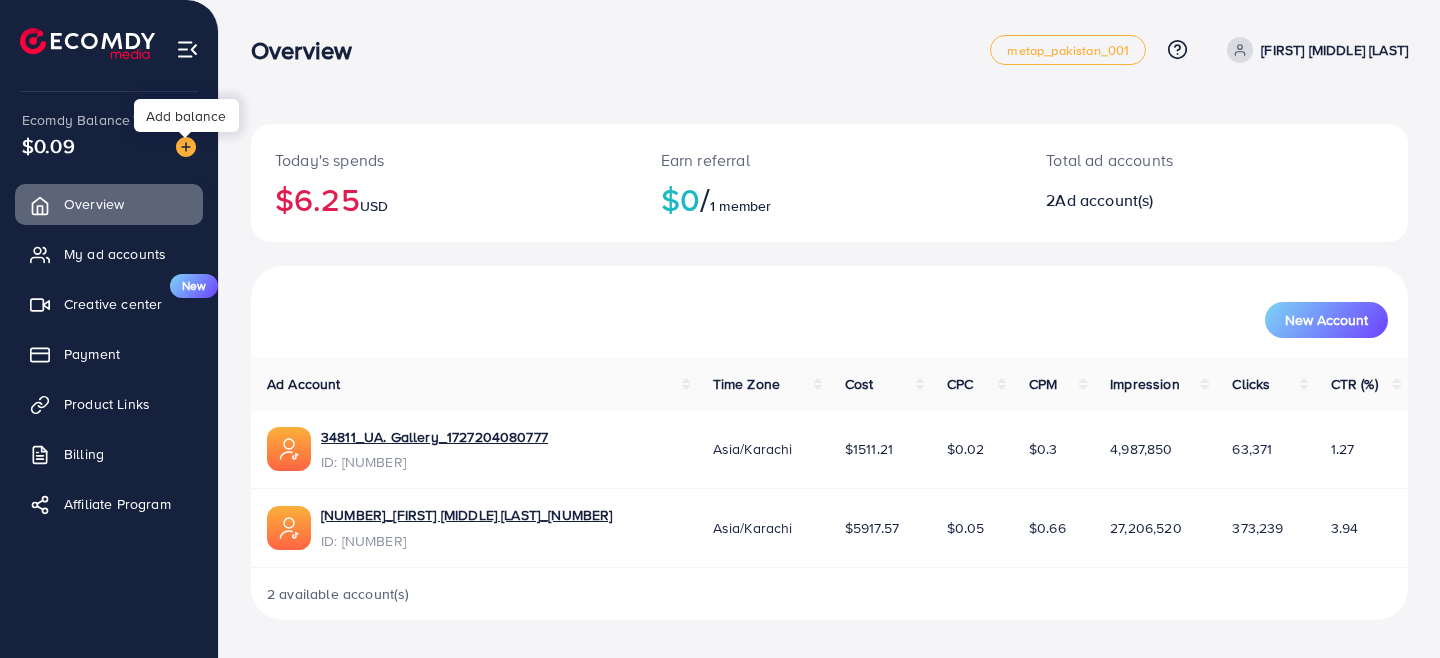 click at bounding box center [186, 147] 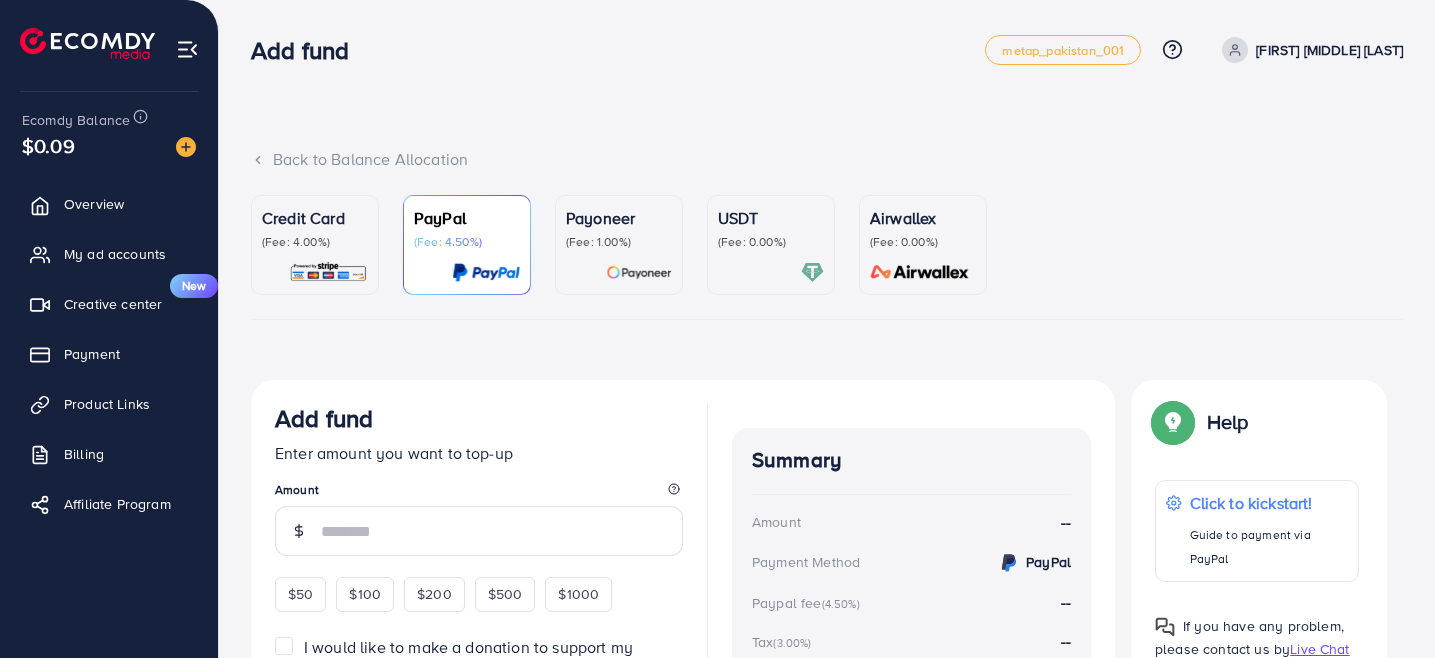 scroll, scrollTop: 185, scrollLeft: 0, axis: vertical 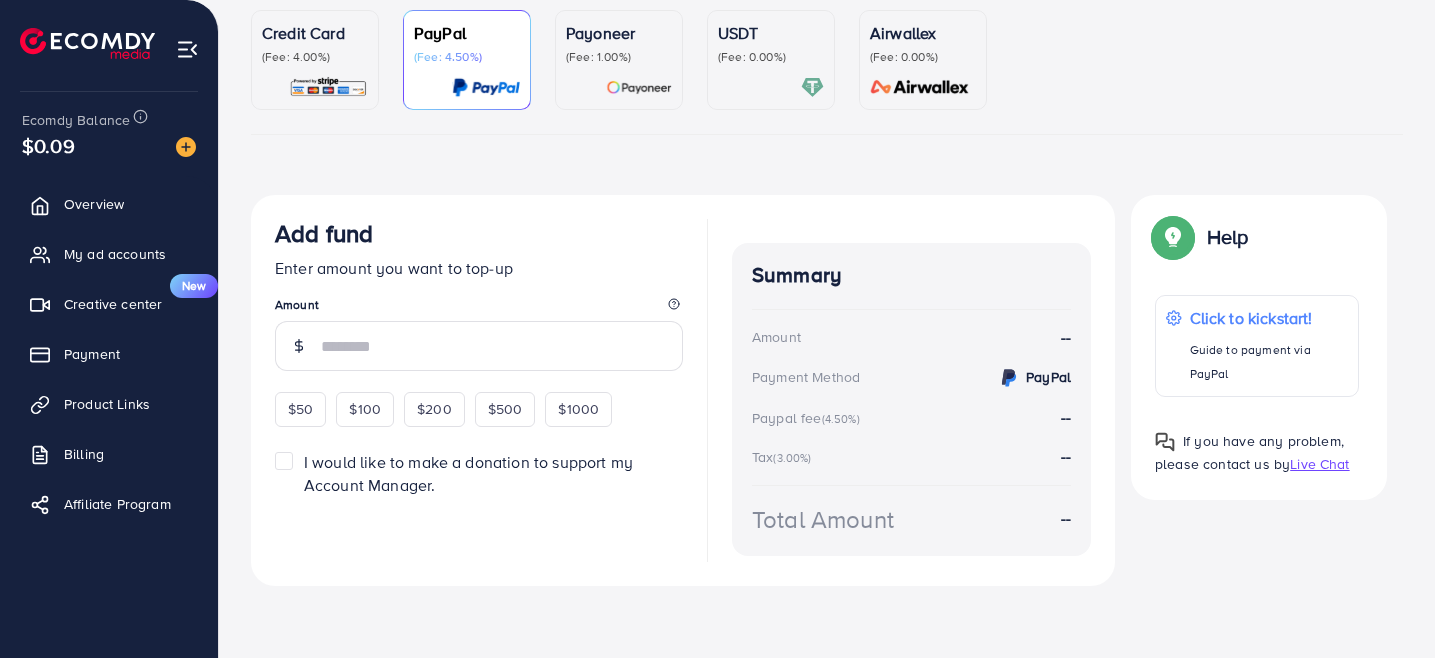 click on "USDT   (Fee: 0.00%)" at bounding box center [771, 60] 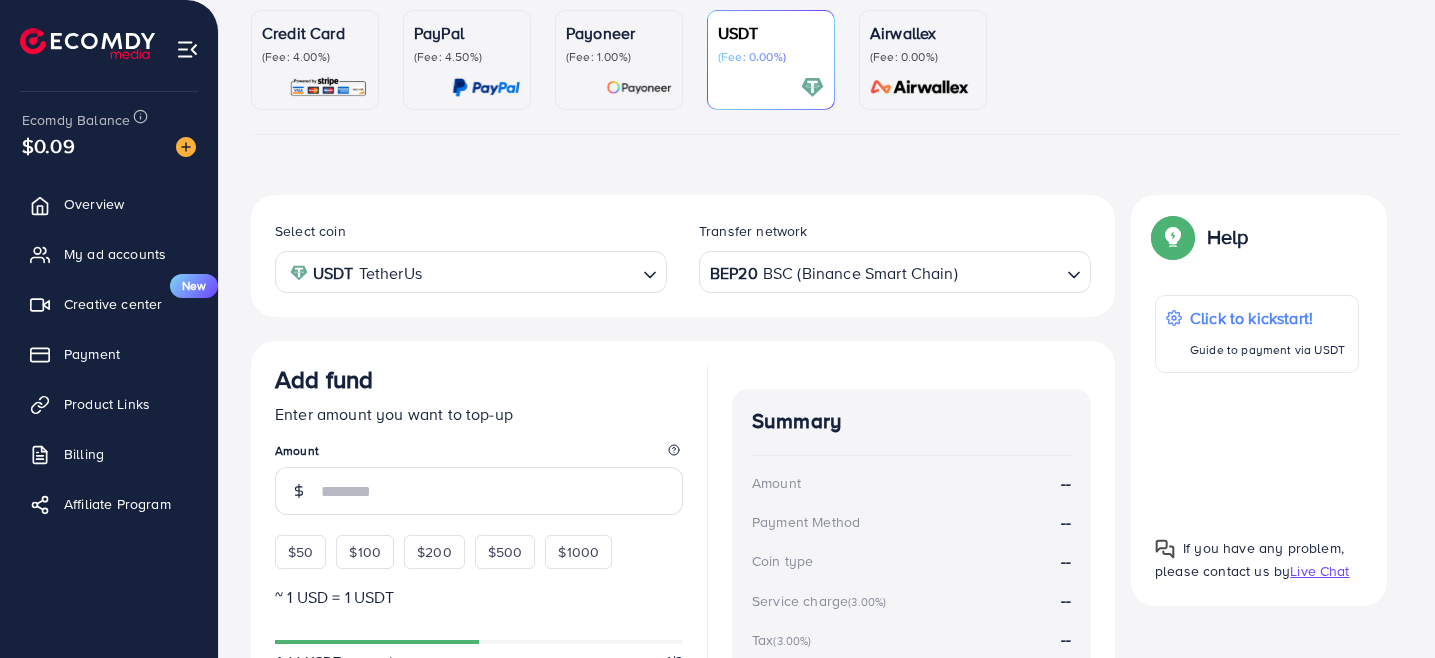 click on "PayPal   (Fee: 4.50%)" at bounding box center [467, 60] 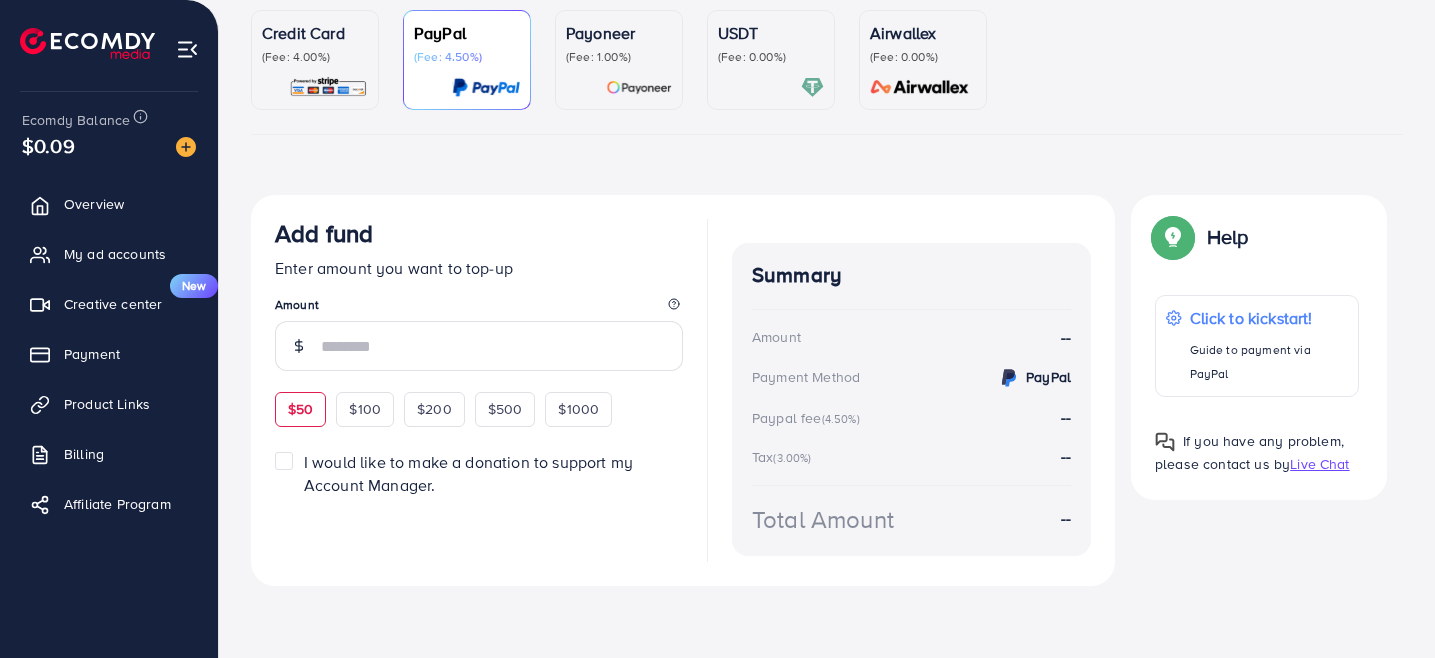 click on "$50" at bounding box center (300, 409) 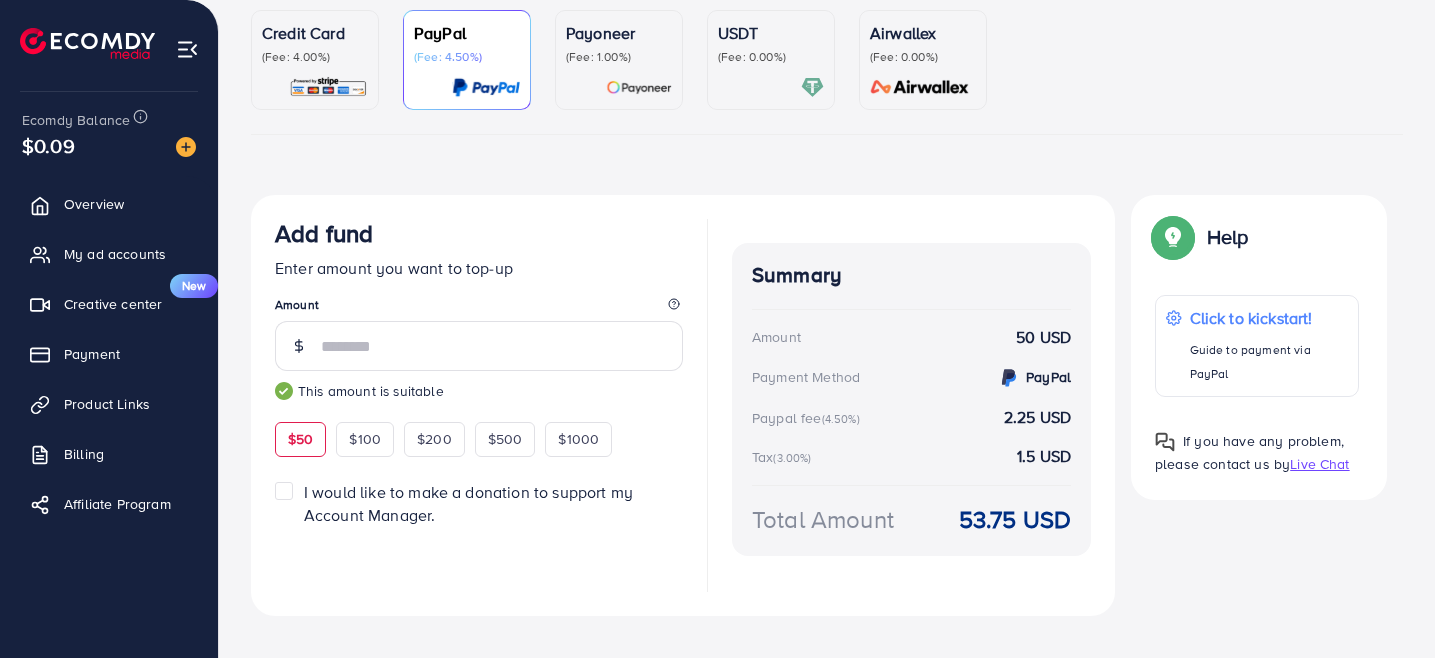click on "Payoneer   (Fee: 1.00%)" at bounding box center [619, 60] 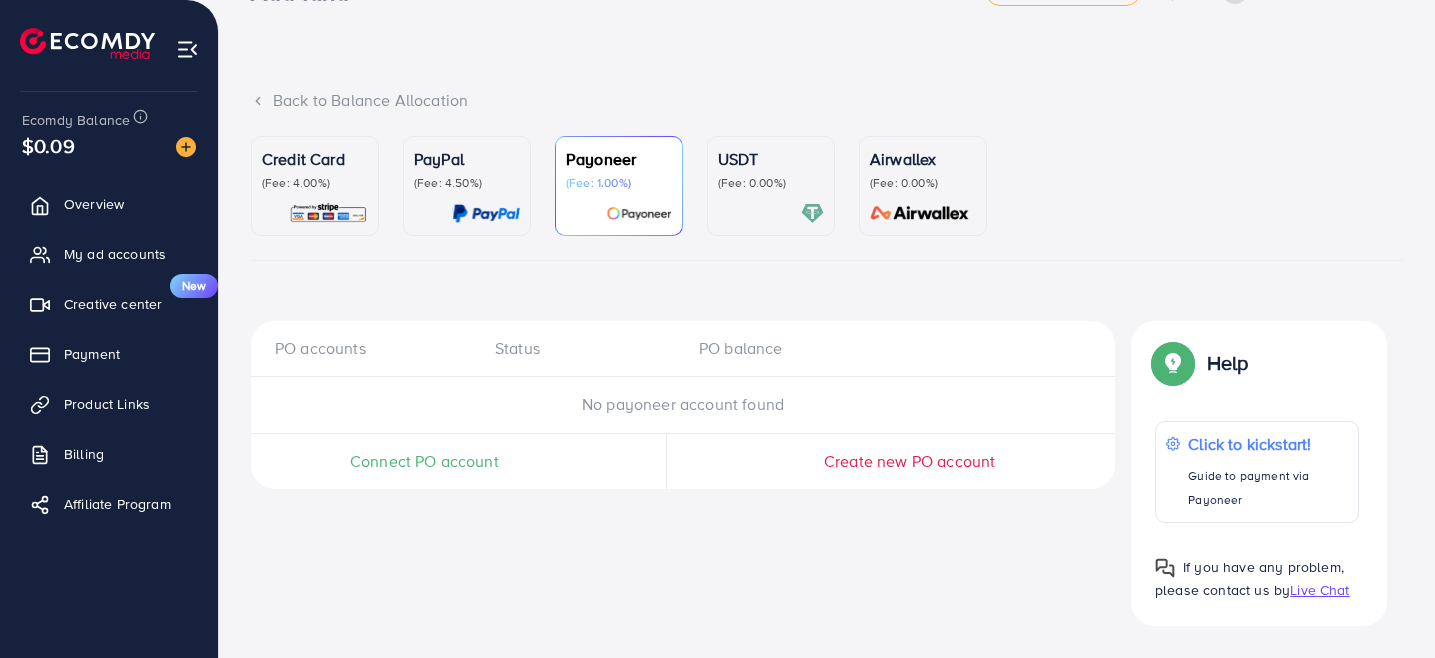 scroll, scrollTop: 59, scrollLeft: 0, axis: vertical 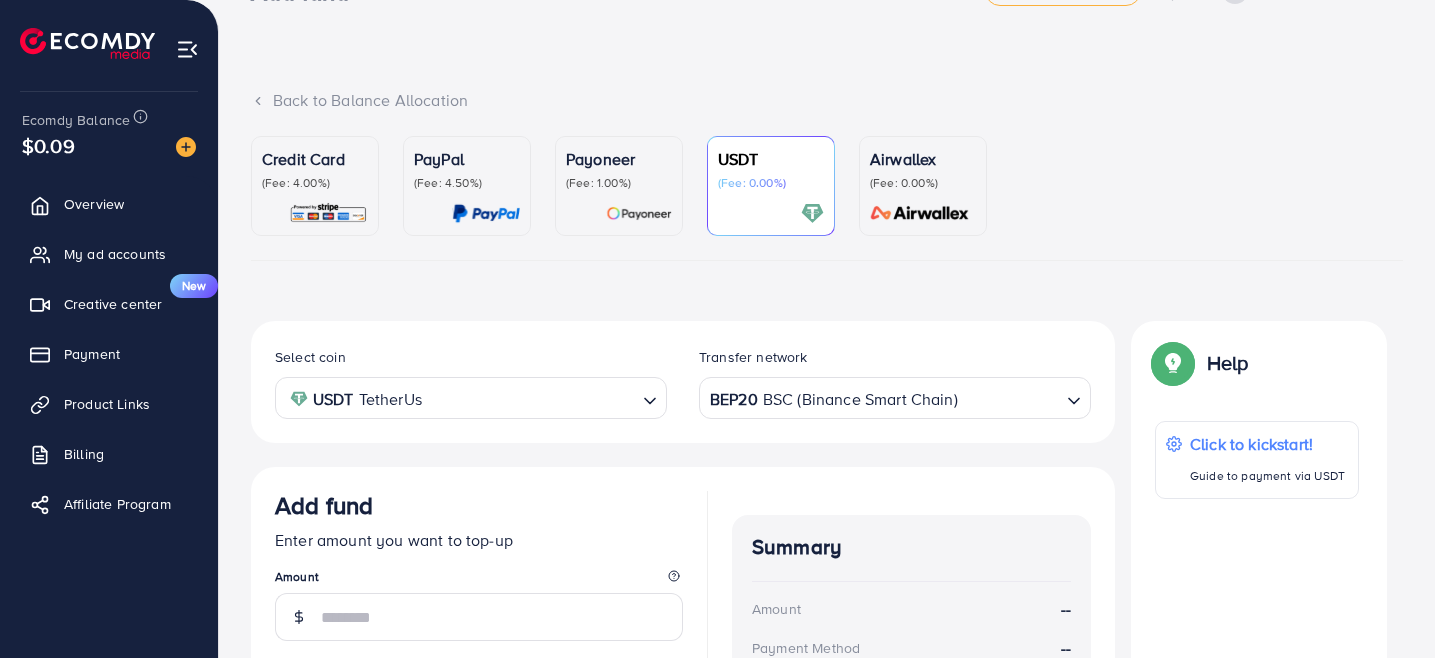 click on "Payoneer   (Fee: 1.00%)" at bounding box center [619, 169] 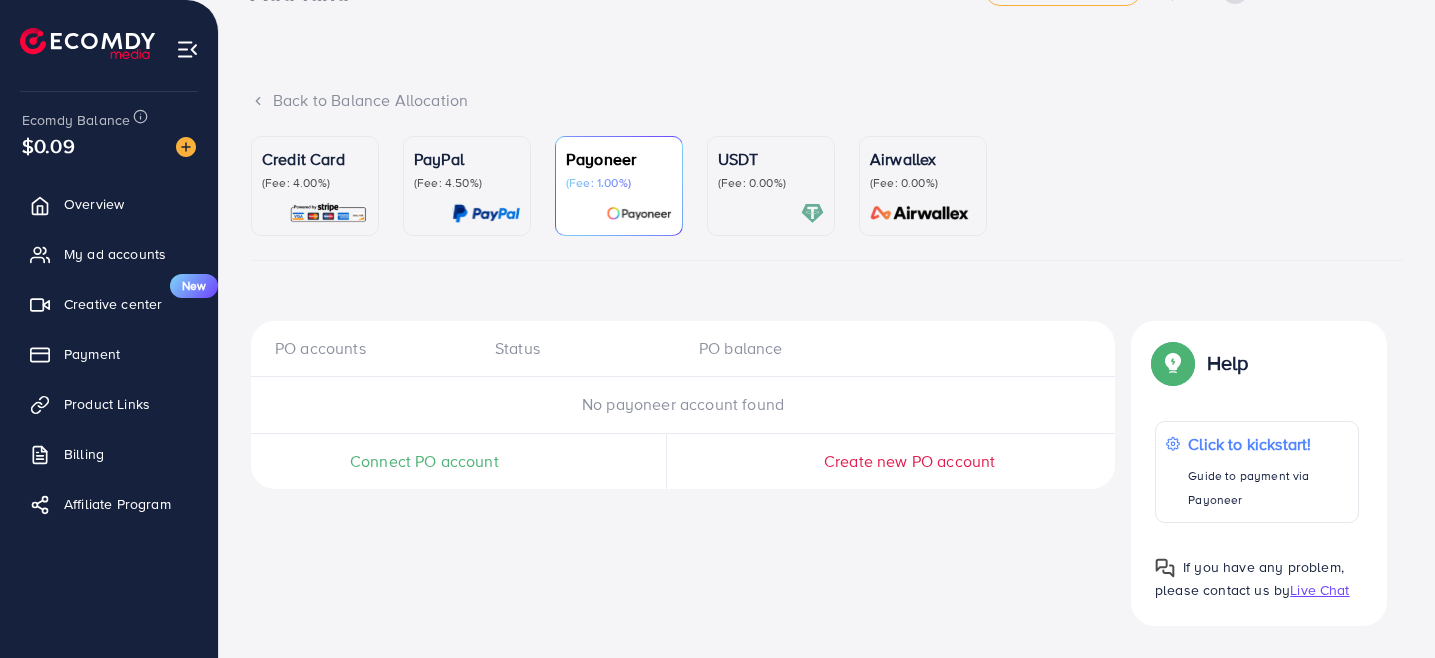 click on "USDT   (Fee: 0.00%)" at bounding box center (771, 186) 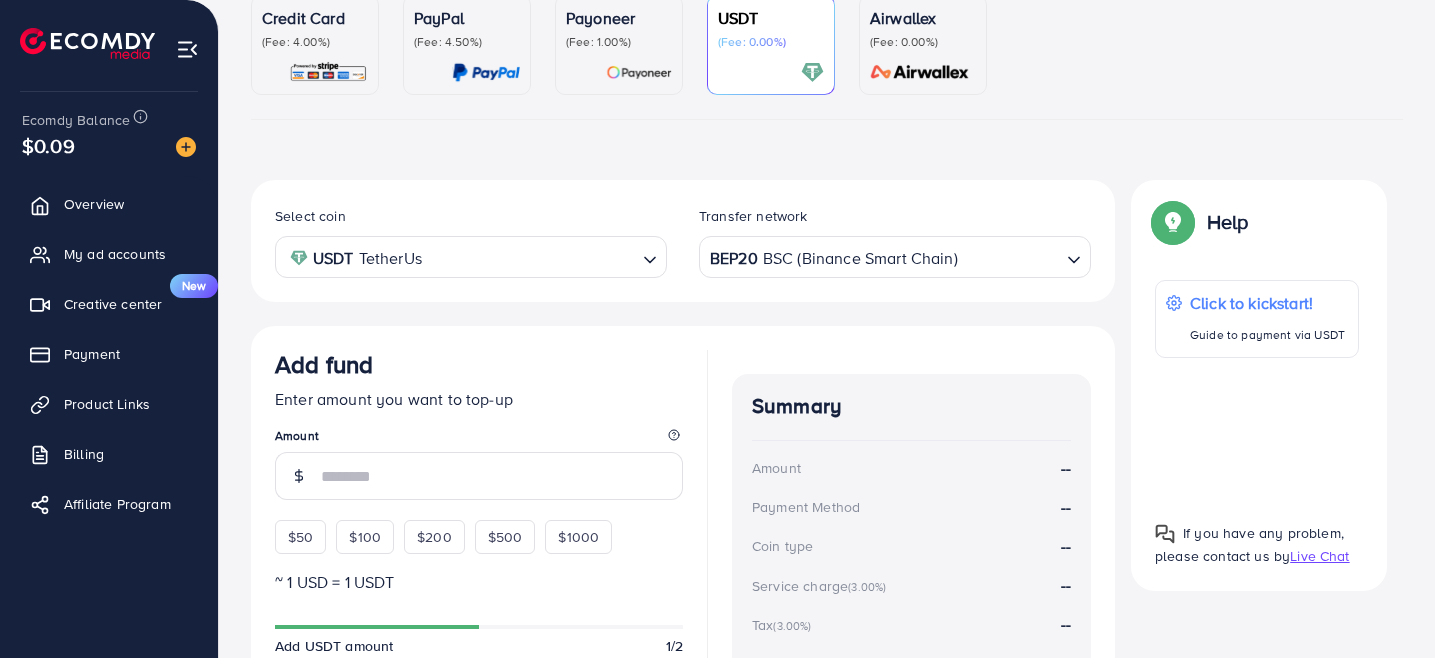 scroll, scrollTop: 214, scrollLeft: 0, axis: vertical 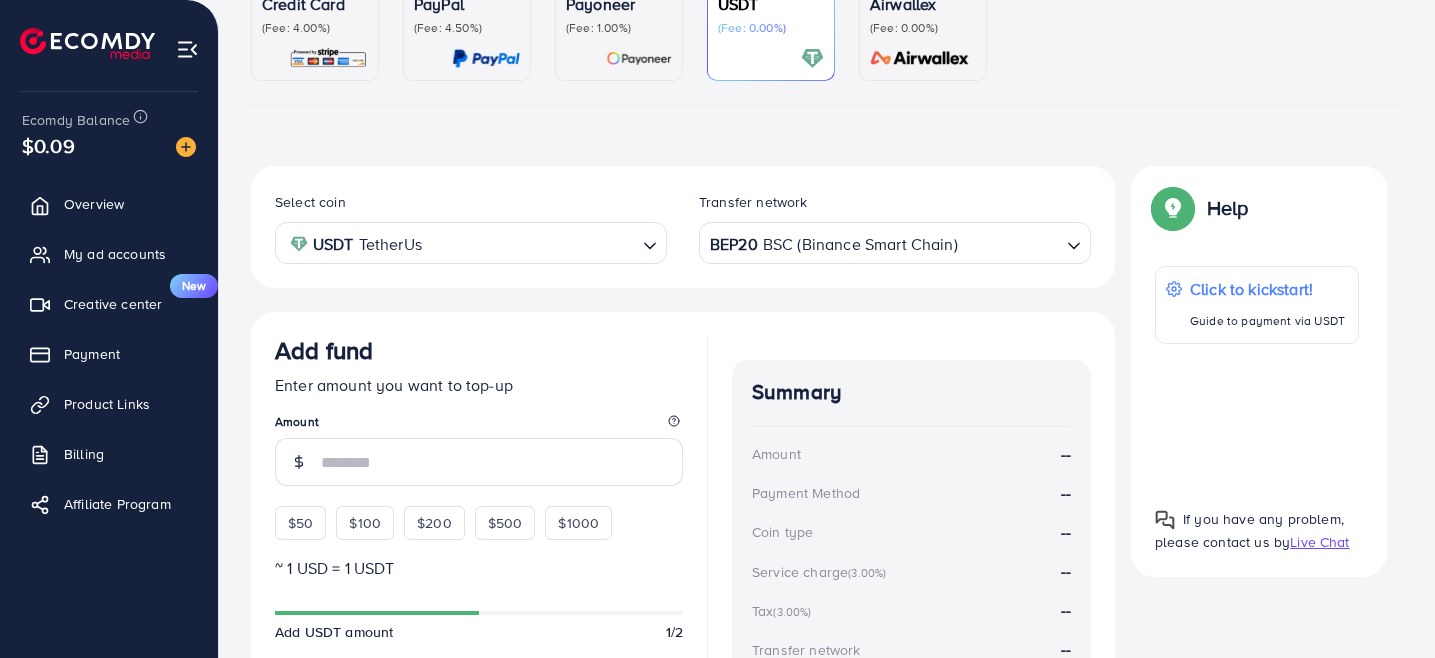 click on "BEP20 BSC (Binance Smart Chain)" at bounding box center [883, 241] 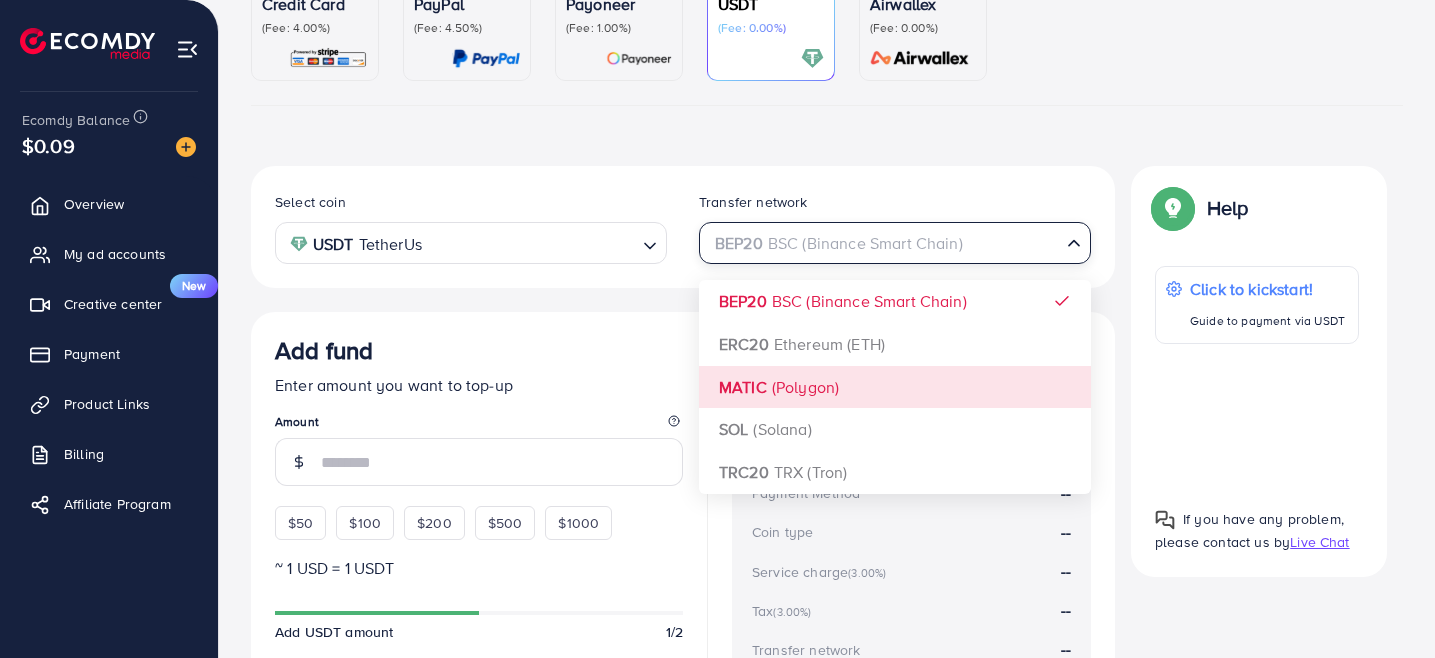 click on "(Fee: 1.00%)" at bounding box center (619, 28) 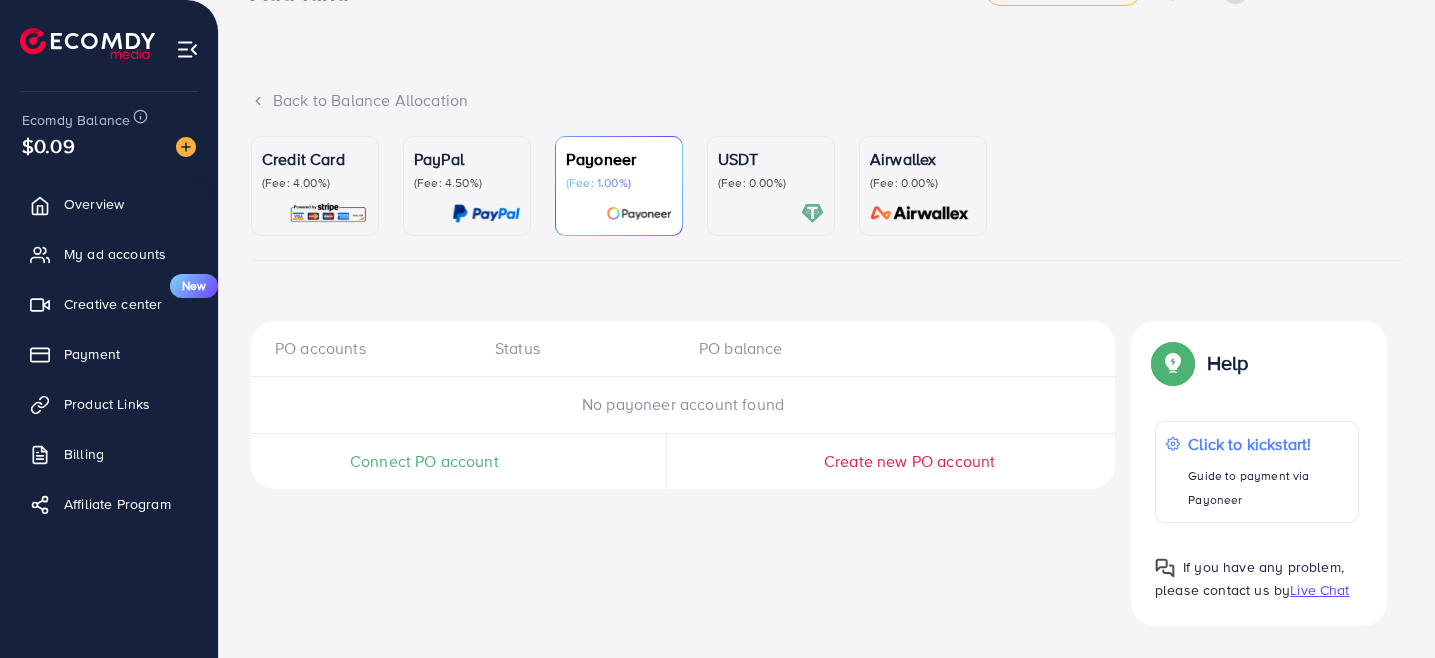 scroll, scrollTop: 59, scrollLeft: 0, axis: vertical 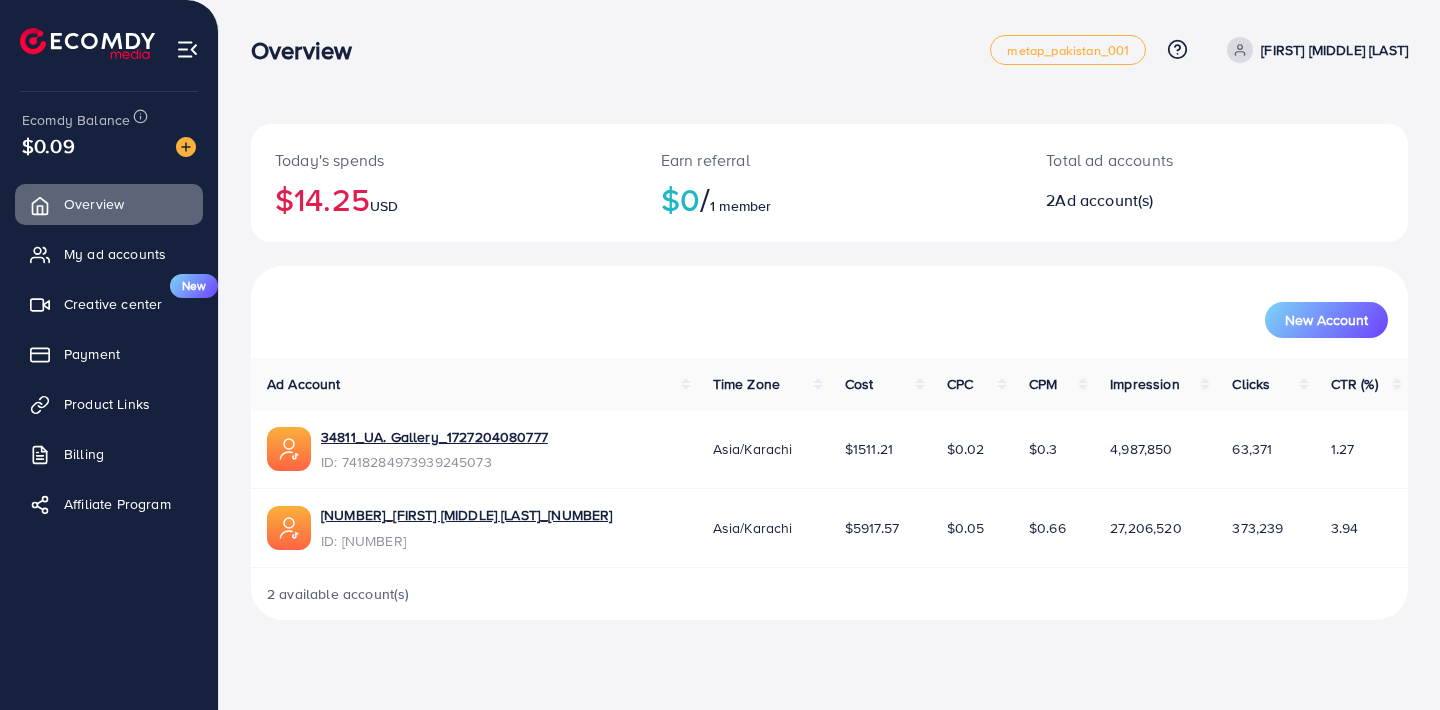 click on "Ecomdy Balance  $0.09" at bounding box center [109, 134] 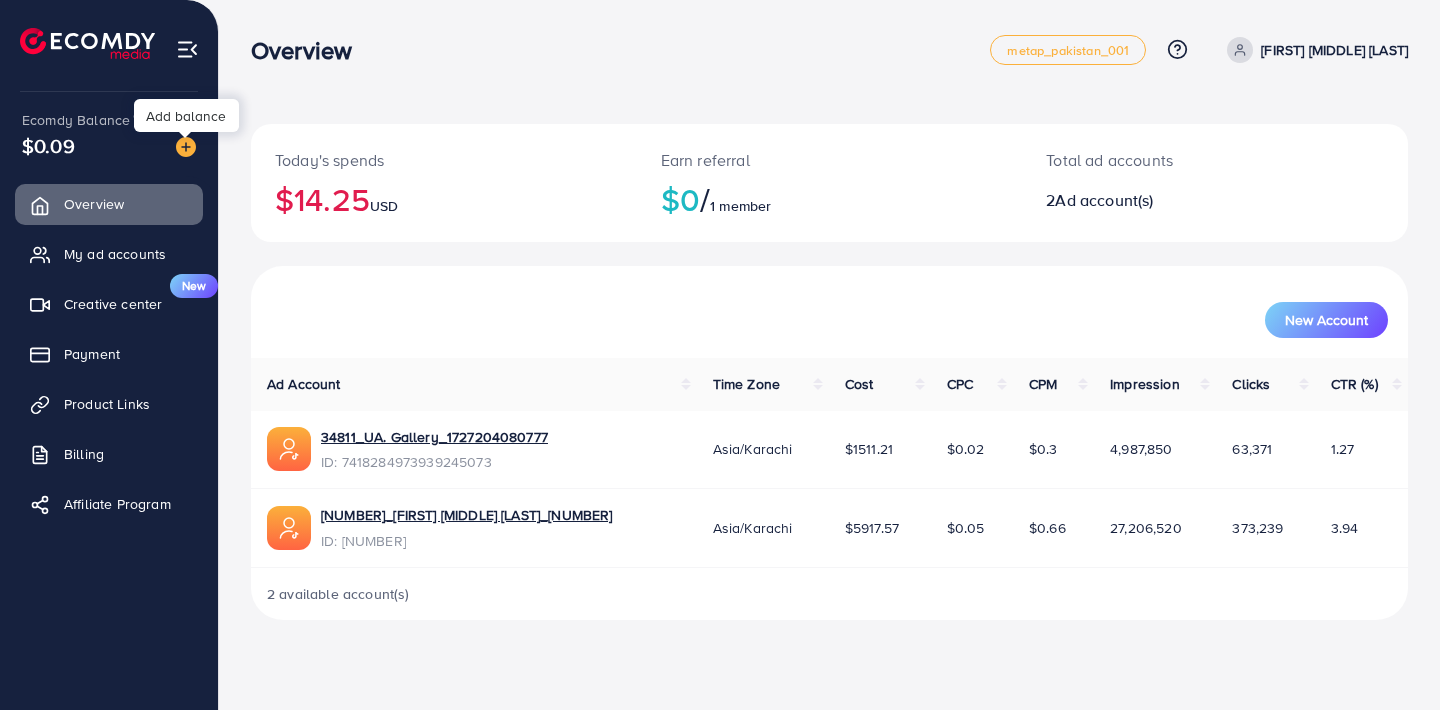 click at bounding box center (186, 147) 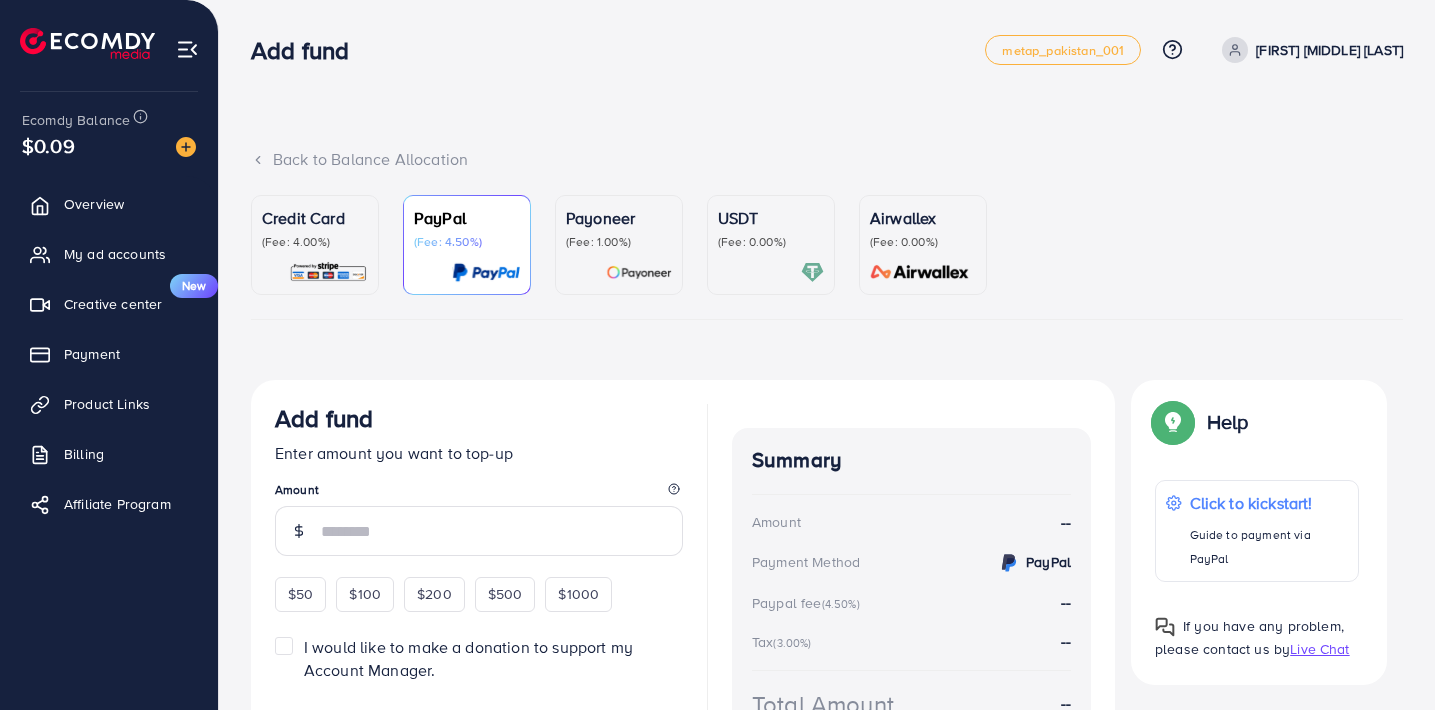 click on "USDT" at bounding box center (771, 218) 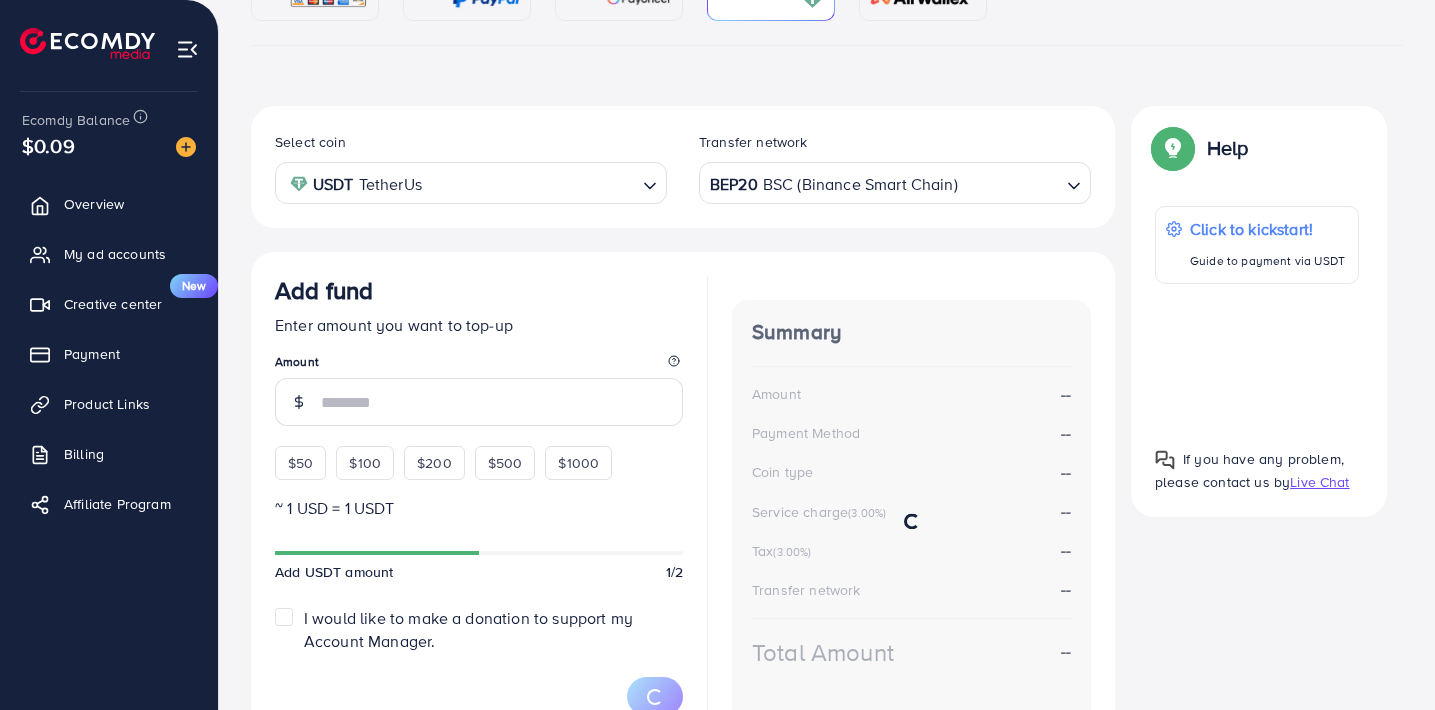 scroll, scrollTop: 292, scrollLeft: 0, axis: vertical 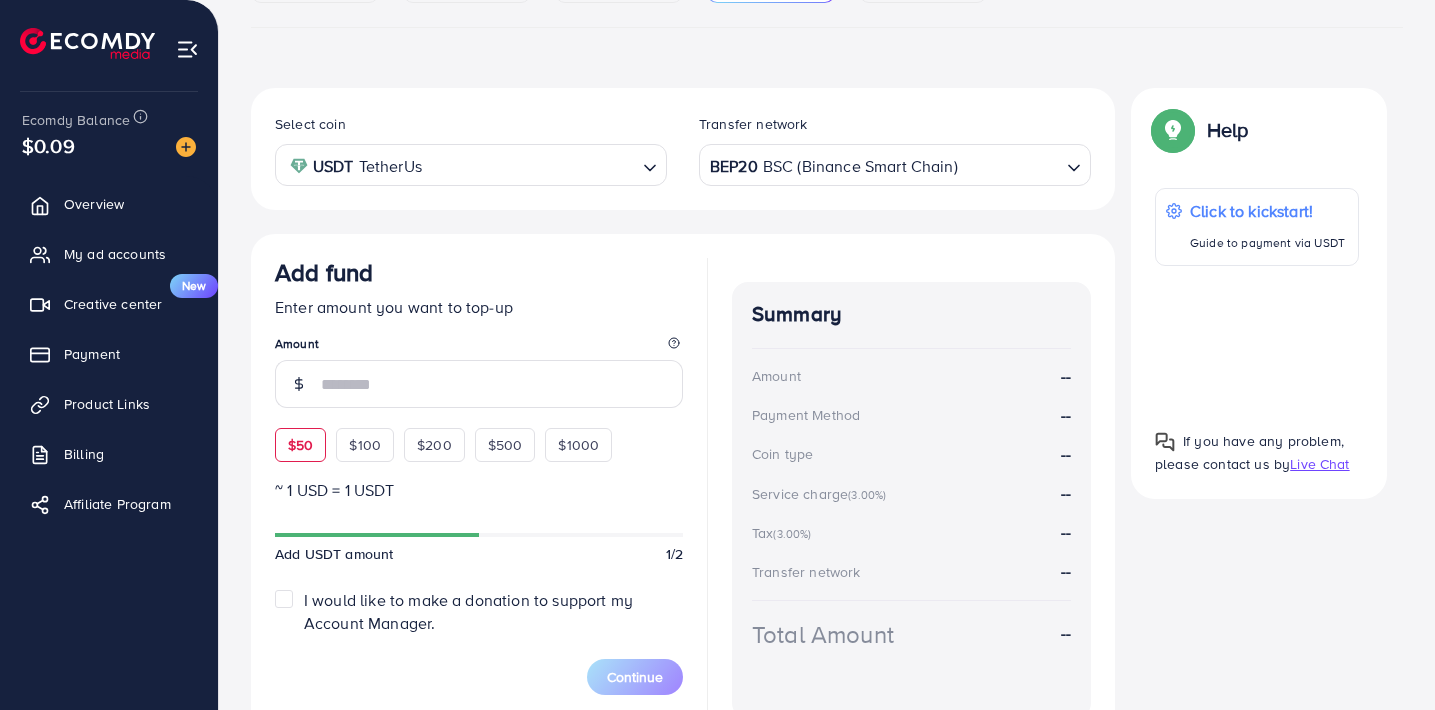 click on "$50" at bounding box center (300, 445) 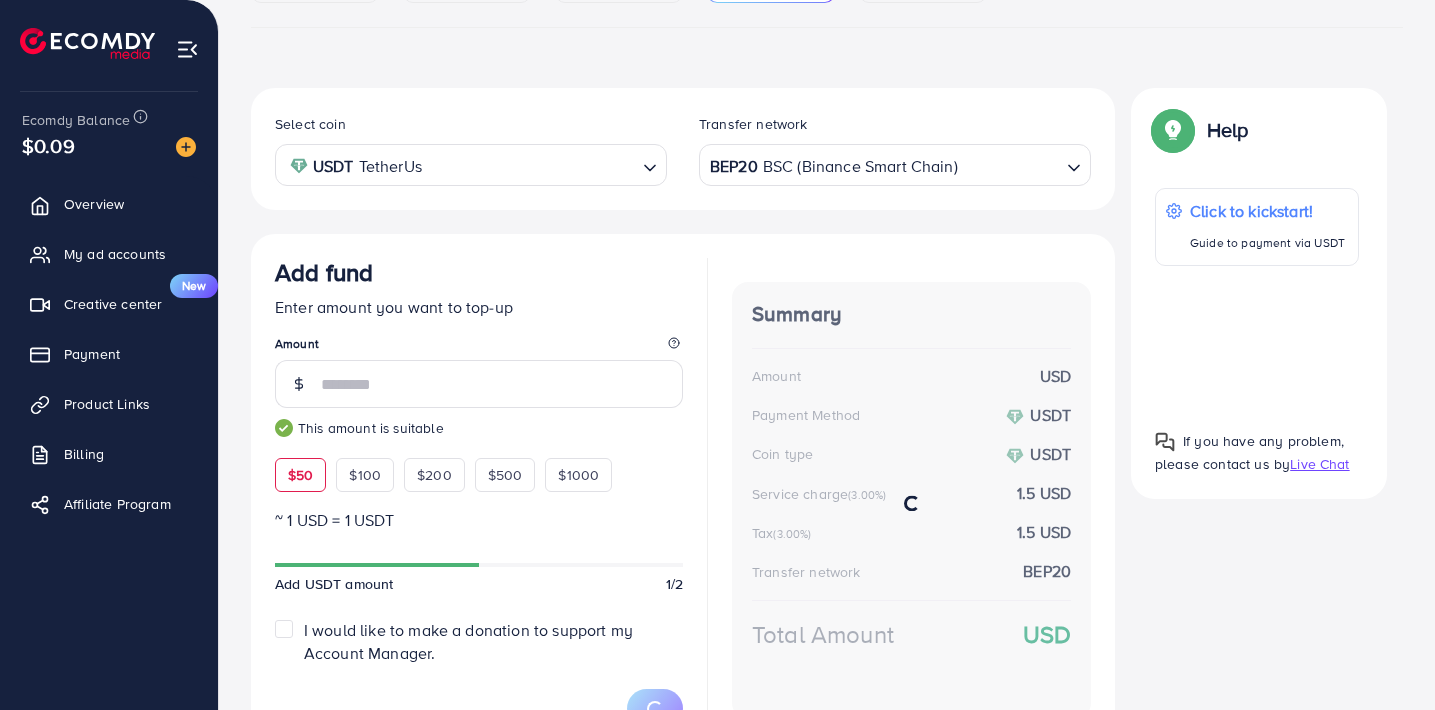 click on "BEP20 BSC (Binance Smart Chain)" at bounding box center (883, 163) 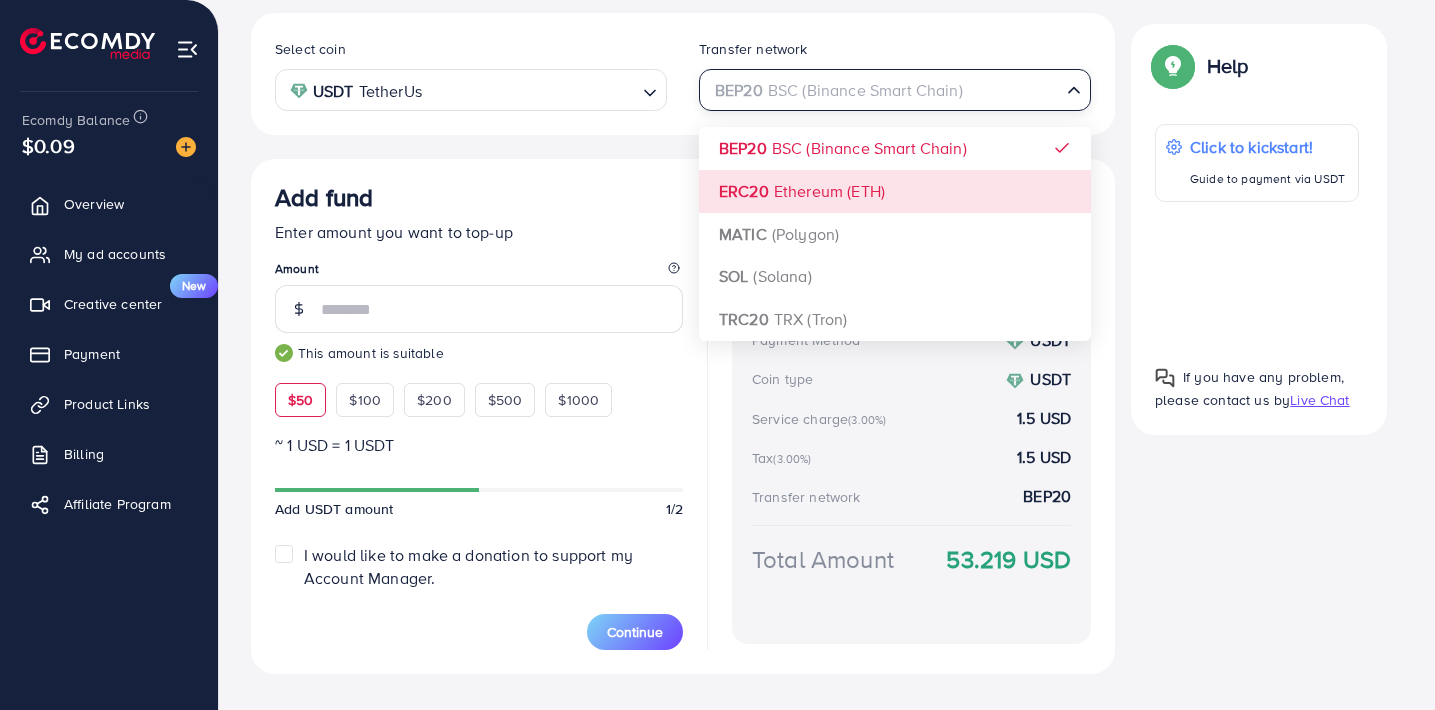 scroll, scrollTop: 387, scrollLeft: 0, axis: vertical 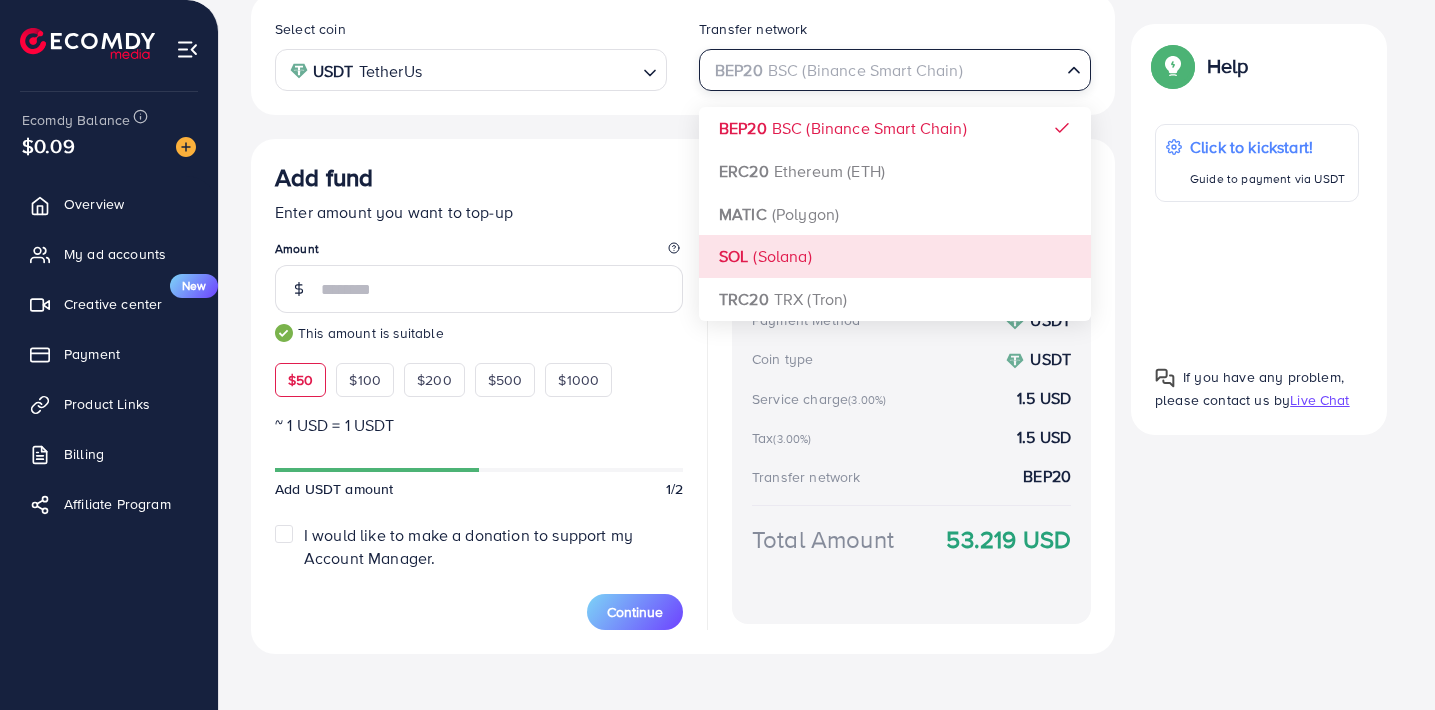 click at bounding box center (531, 70) 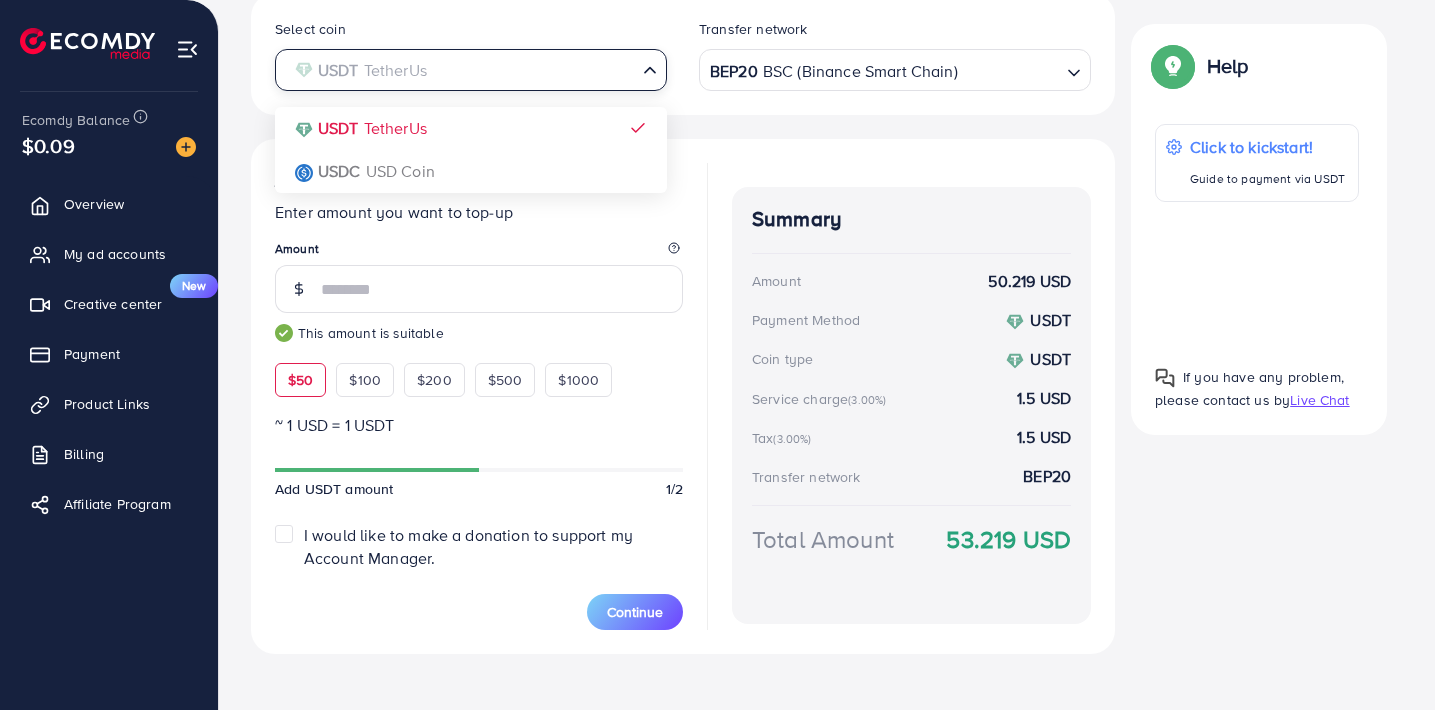 click on "BEP20 BSC (Binance Smart Chain)" at bounding box center (883, 68) 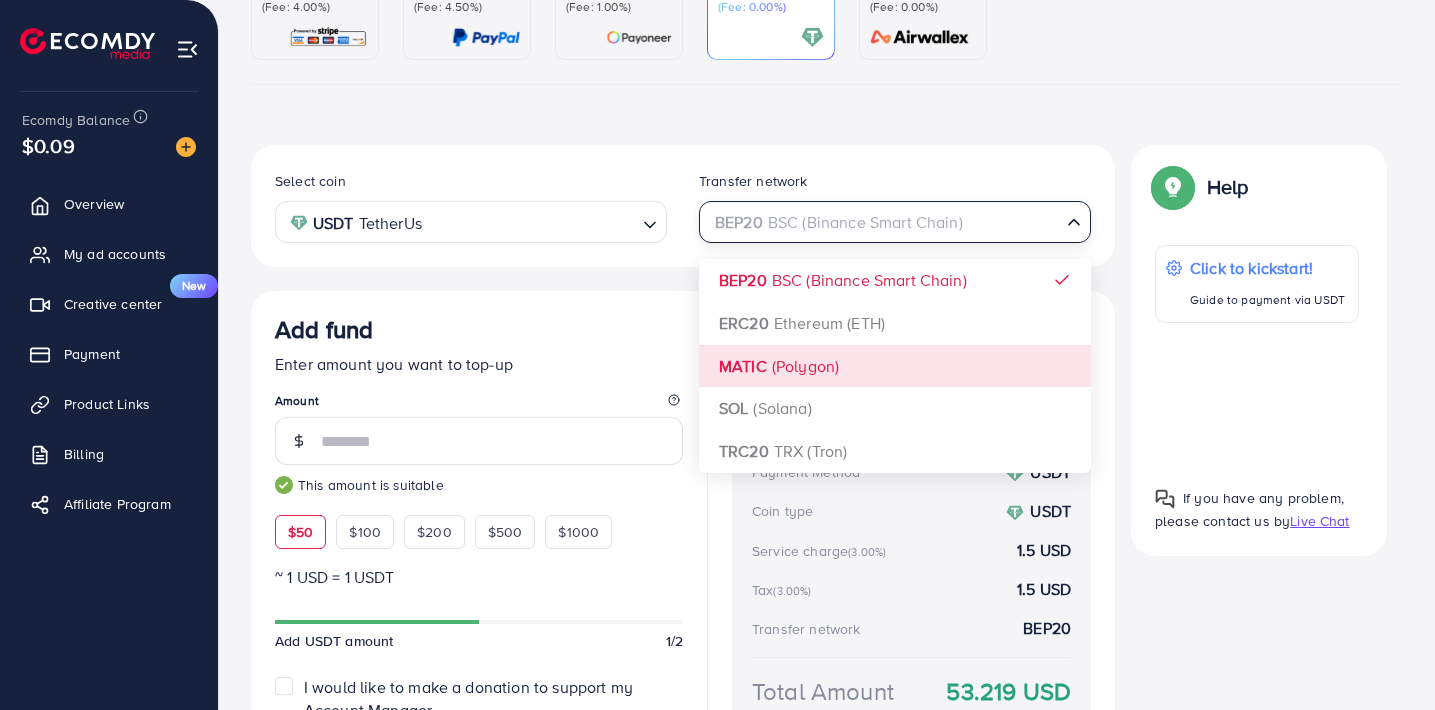 click on "Add fund" at bounding box center [479, 333] 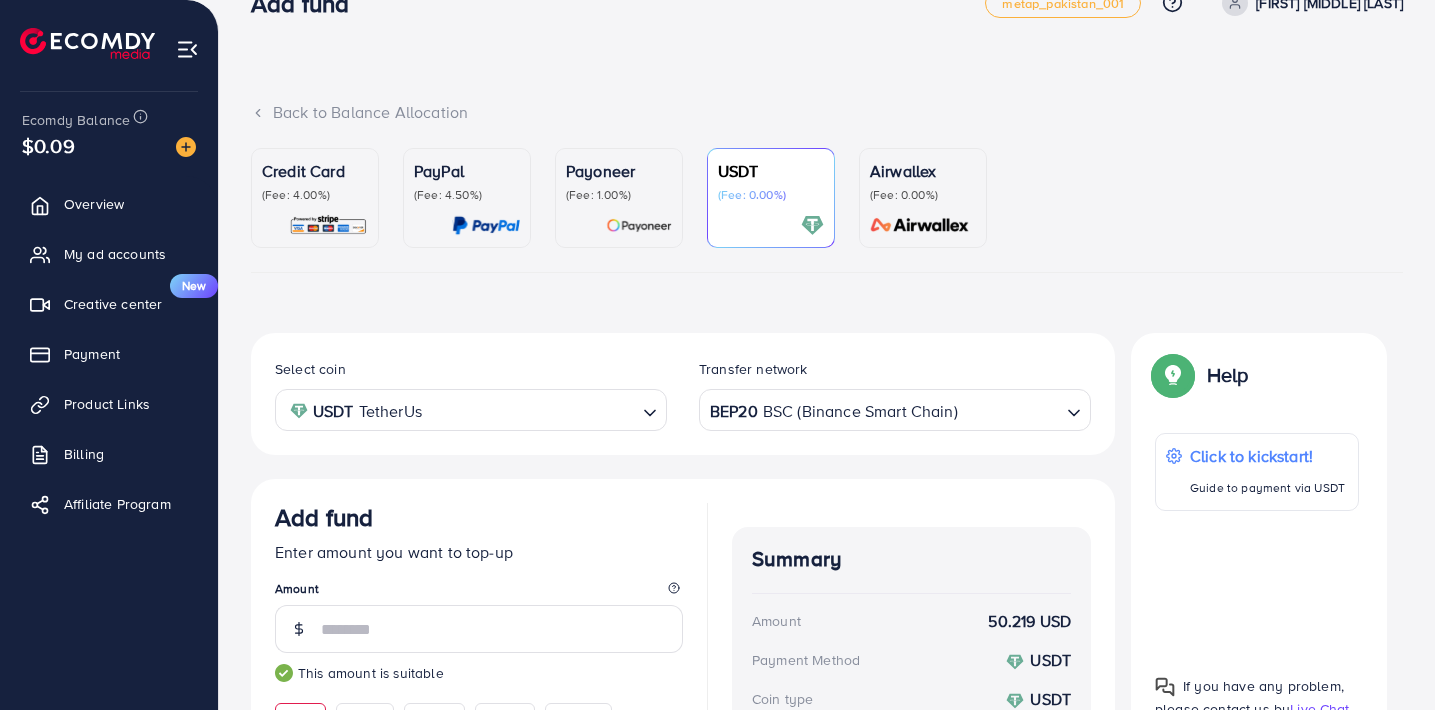click on "Payoneer   (Fee: 1.00%)" at bounding box center [619, 198] 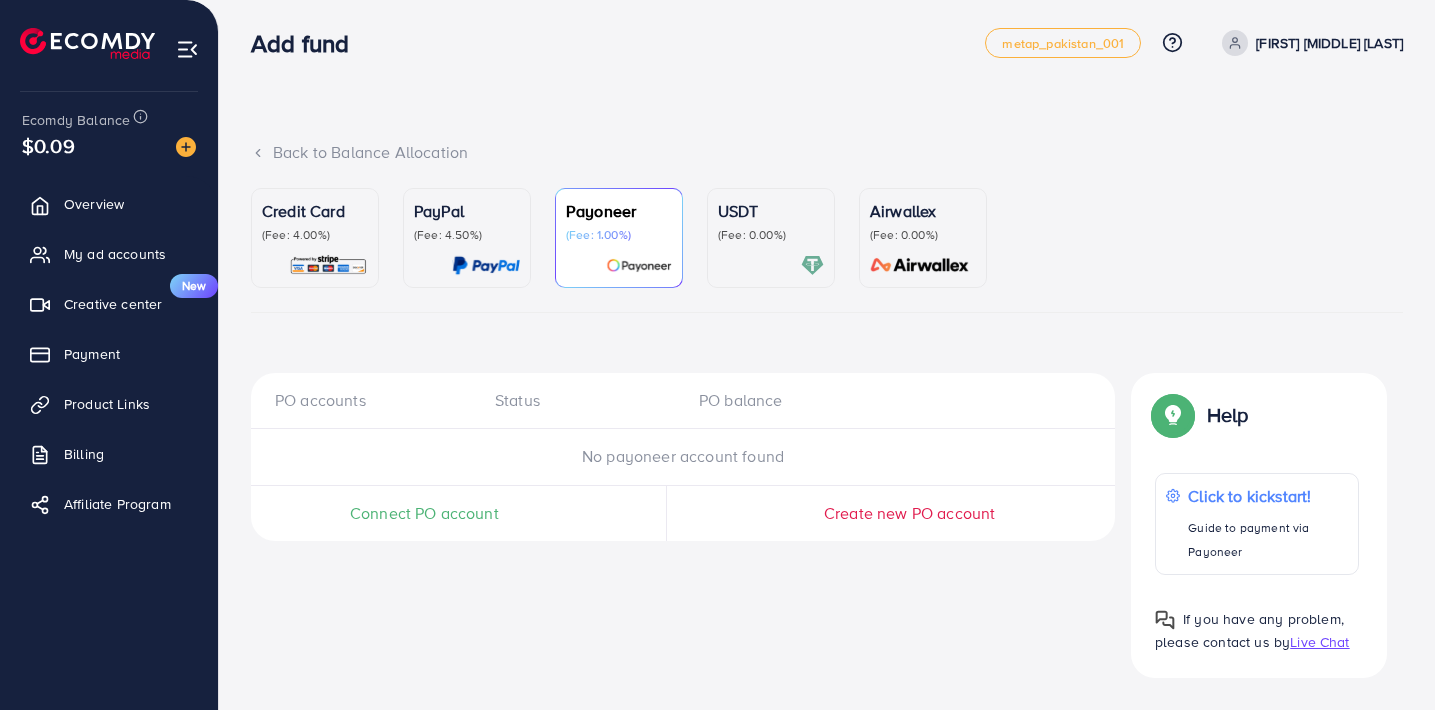 scroll, scrollTop: 7, scrollLeft: 0, axis: vertical 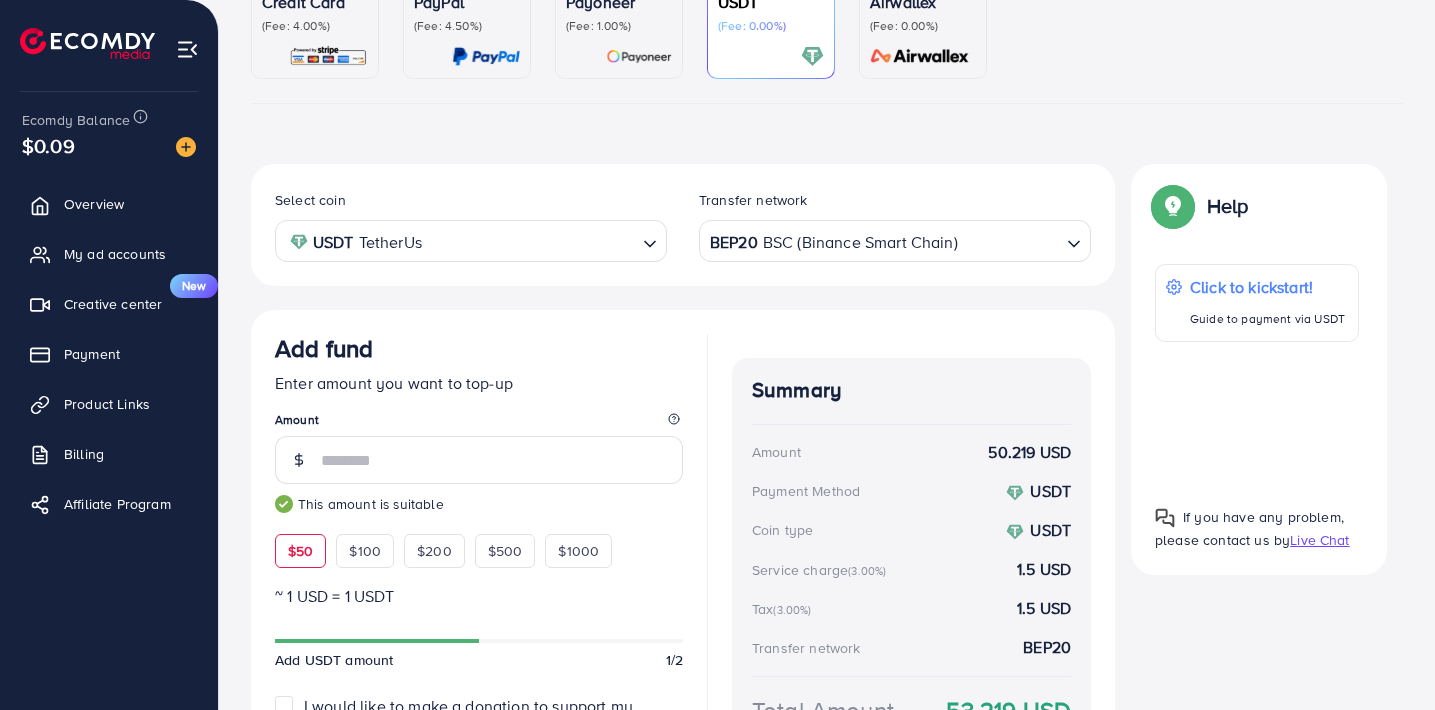 click on "Select coin   USDT TetherUs           Loading...     Transfer network   BEP20 BSC (Binance Smart Chain)           Loading..." at bounding box center [683, 225] 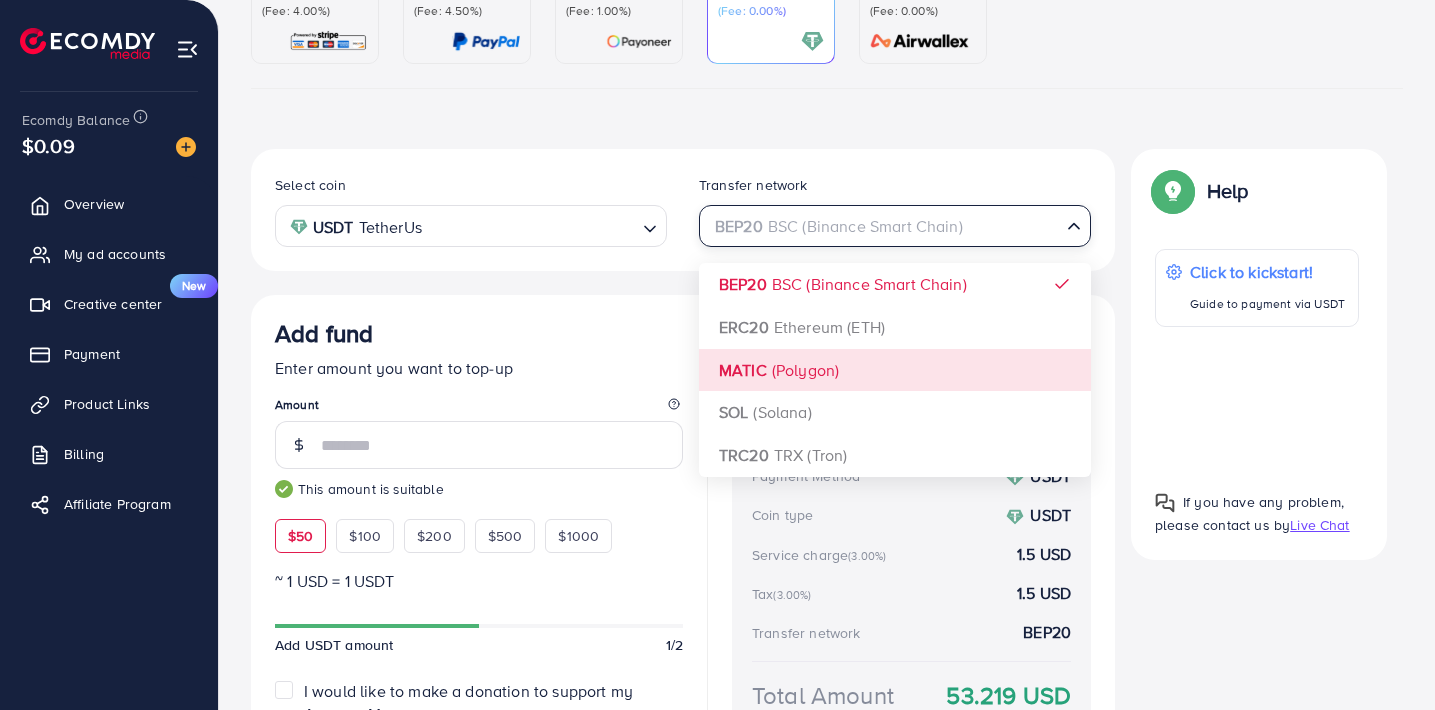 scroll, scrollTop: 216, scrollLeft: 0, axis: vertical 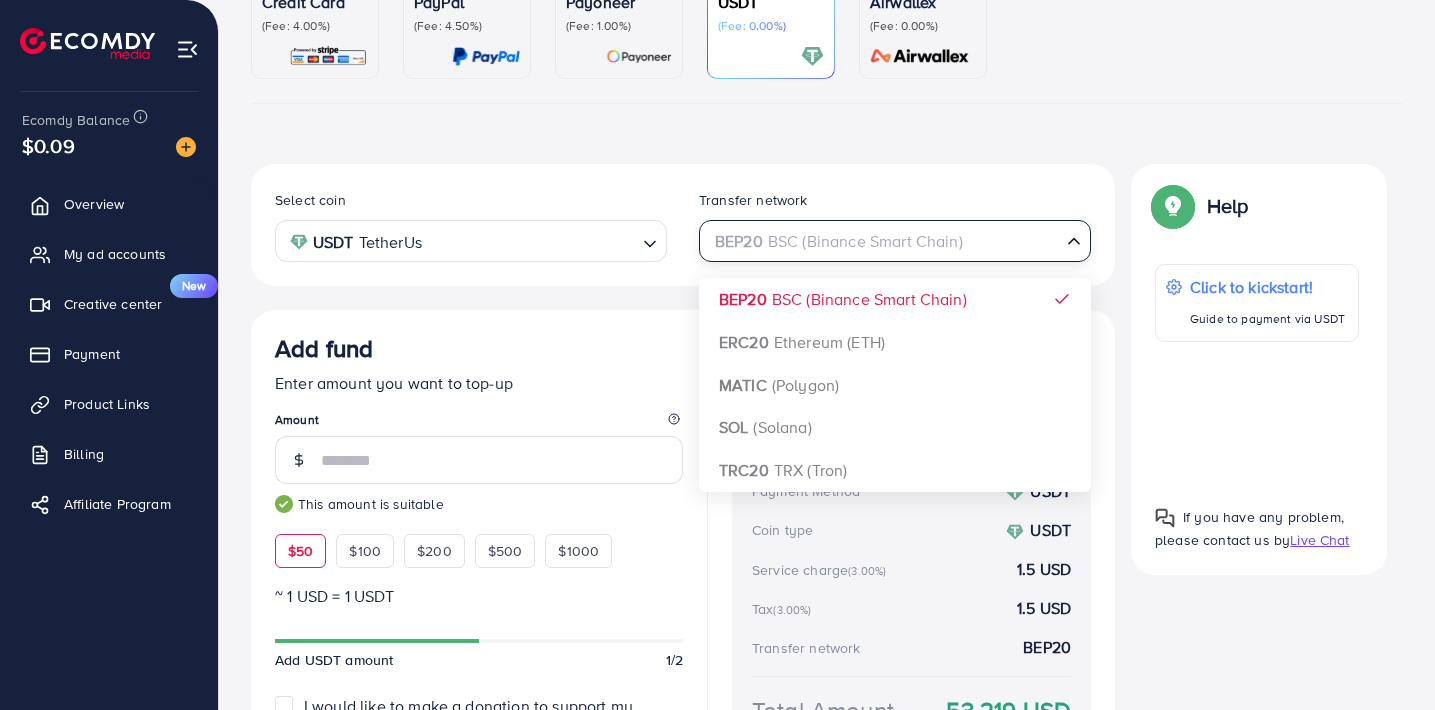 click on "Add fund" at bounding box center [479, 352] 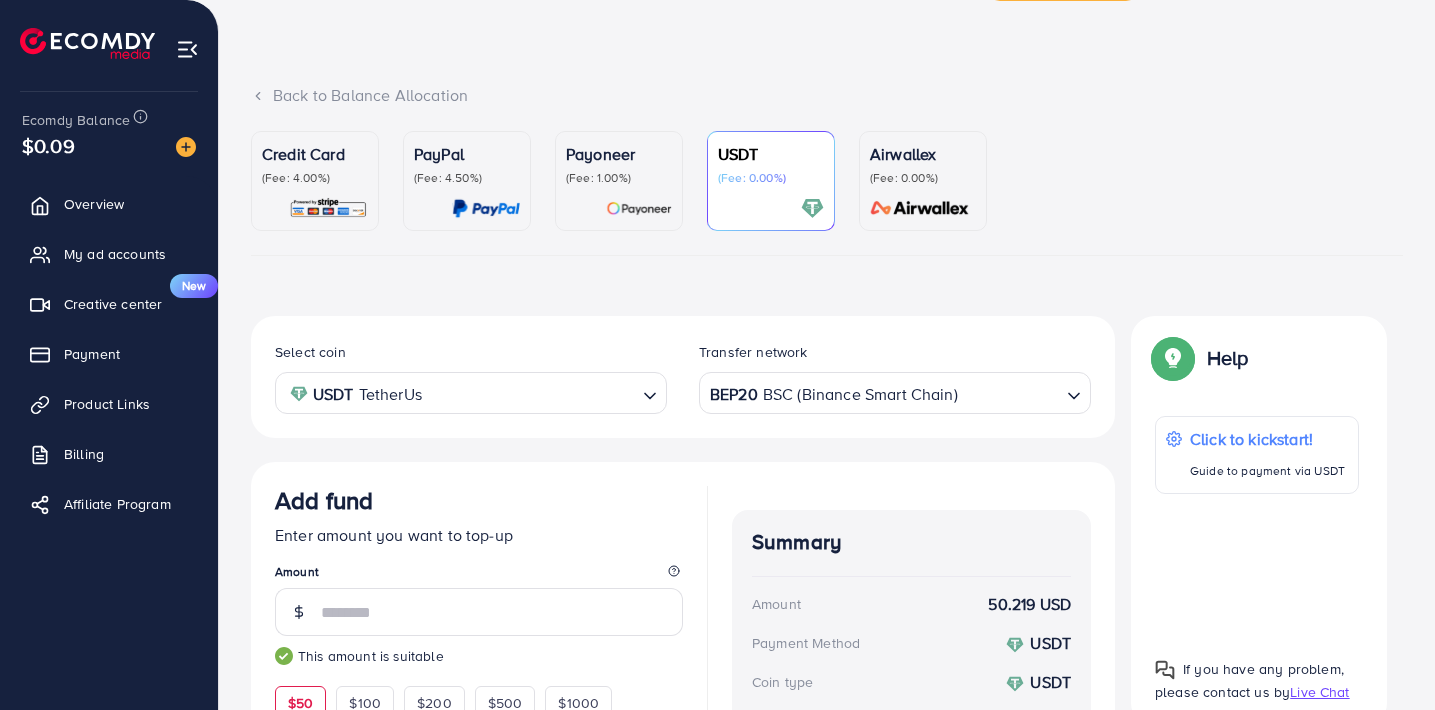 click on "Payoneer" at bounding box center (619, 154) 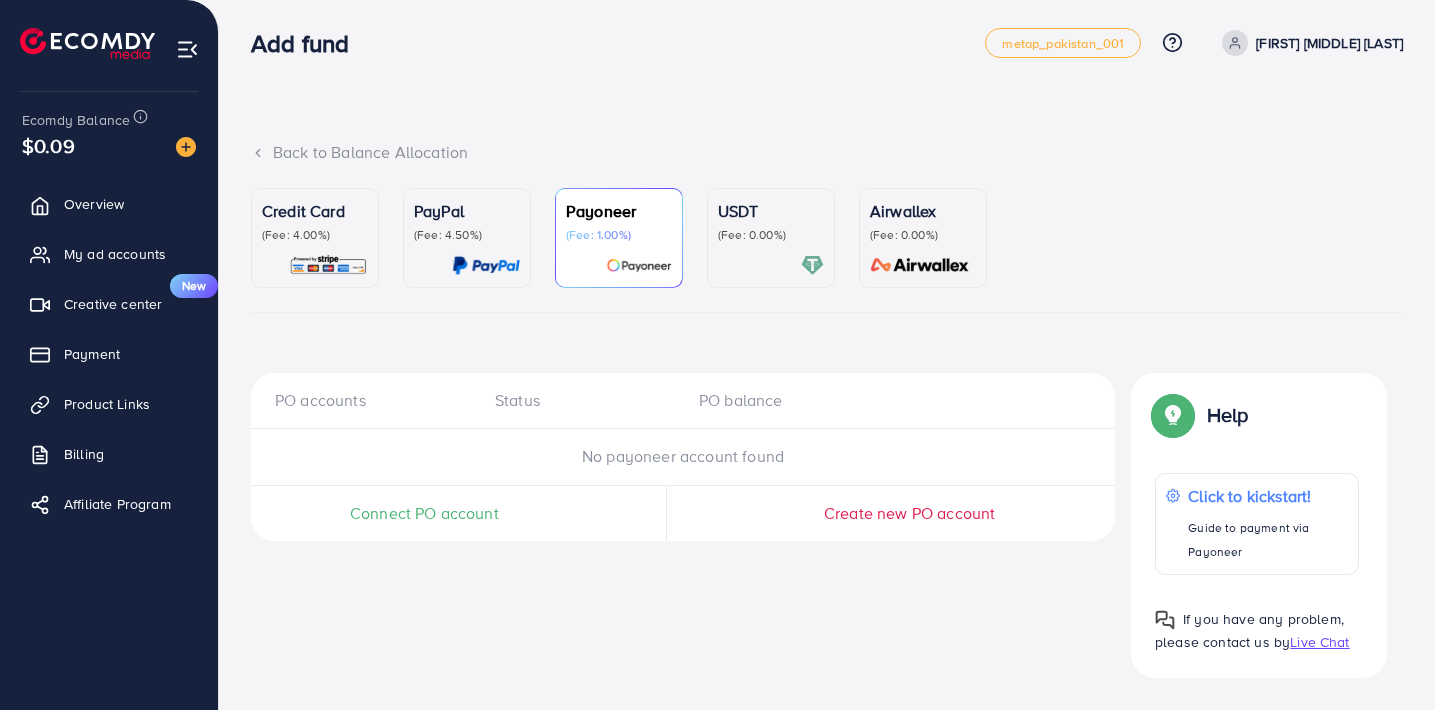 scroll, scrollTop: 7, scrollLeft: 0, axis: vertical 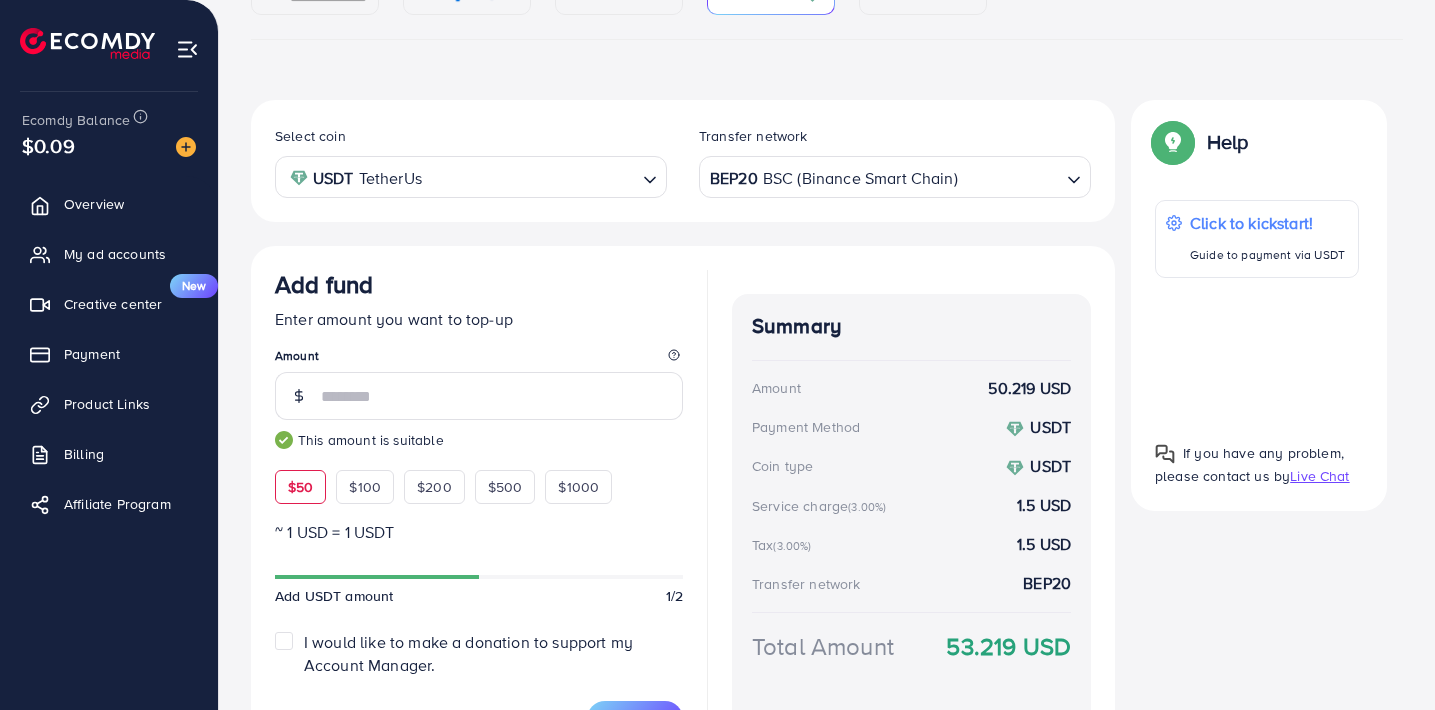 click on "BEP20 BSC (Binance Smart Chain)" at bounding box center (883, 175) 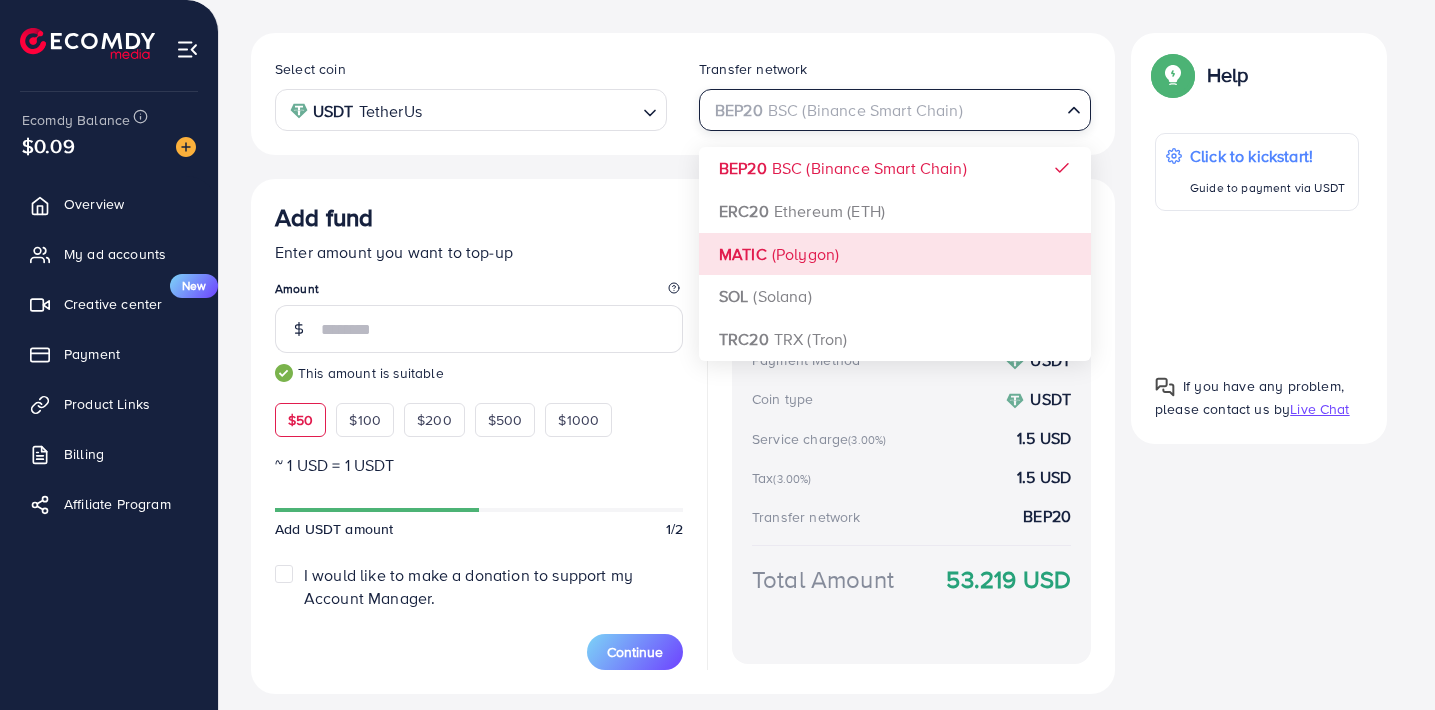 scroll, scrollTop: 348, scrollLeft: 0, axis: vertical 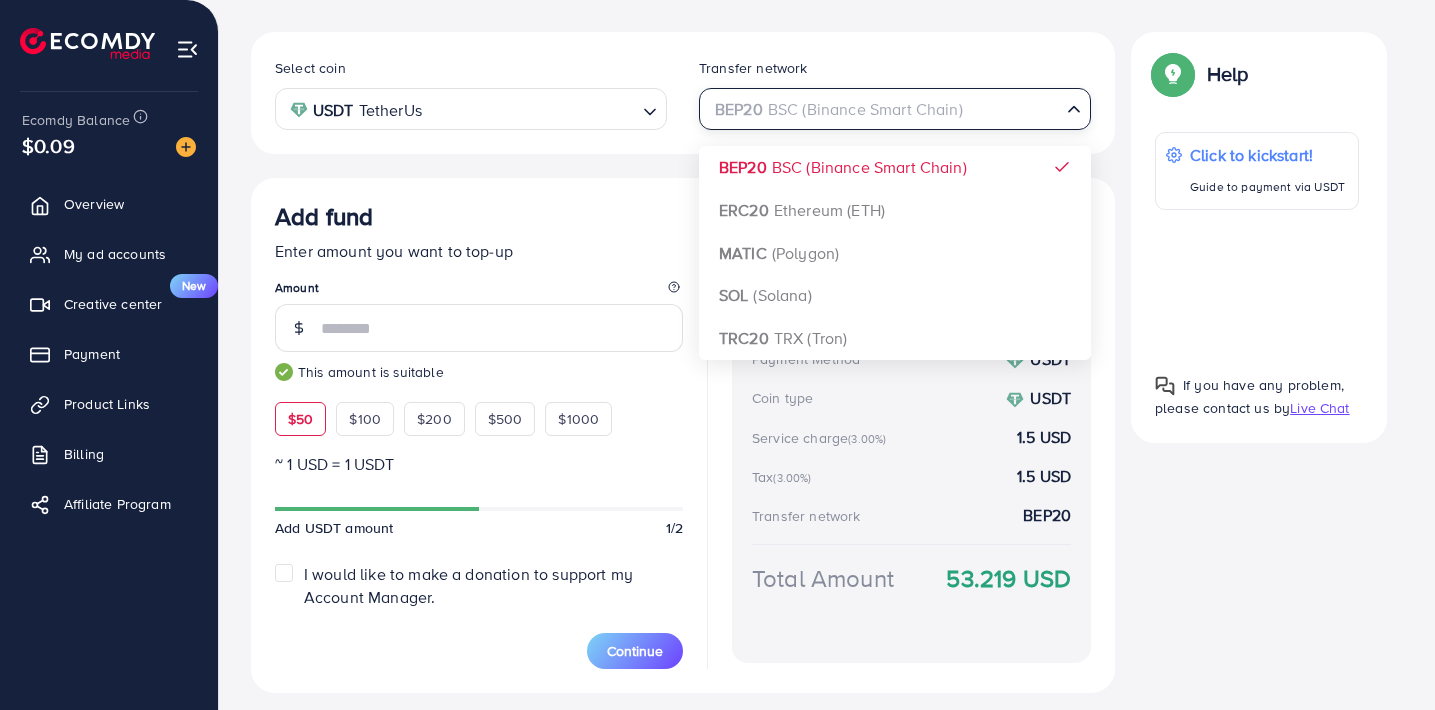click on "Select coin   USDT TetherUs           Loading...     Transfer network   BEP20 BSC (Binance Smart Chain)           Loading...     BEP20 BSC (Binance Smart Chain) ERC20 Ethereum (ETH) MATIC (Polygon) SOL (Solana) TRC20 TRX (Tron)        Add fund  Enter amount you want to top-up Amount **  This amount is suitable  $50 $100 $200 $500 $1000  ~ 1 USD = 1 USDT   Add USDT amount  1/2 I would like to make a donation to support my Account Manager. 5% 10% 15% 20%  Continue   Summary   Amount   50.219 USD   Payment Method  USDT  Coin type  USDT  Service charge   (3.00%)  1.5 USD  Tax   (3.00%)  1.5 USD  Transfer network  BEP20  Total Amount   53.219 USD" at bounding box center [683, 362] 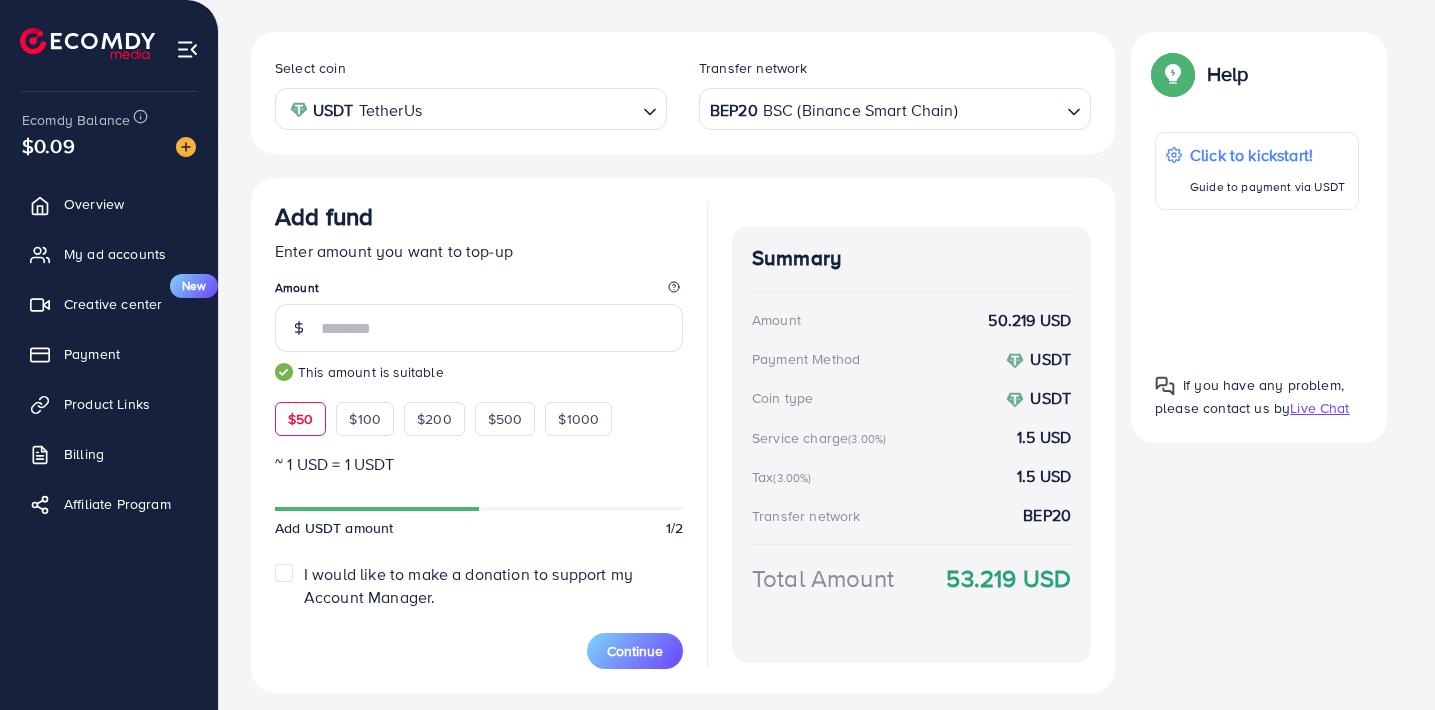 click on "BEP20 BSC (Binance Smart Chain)" at bounding box center [883, 107] 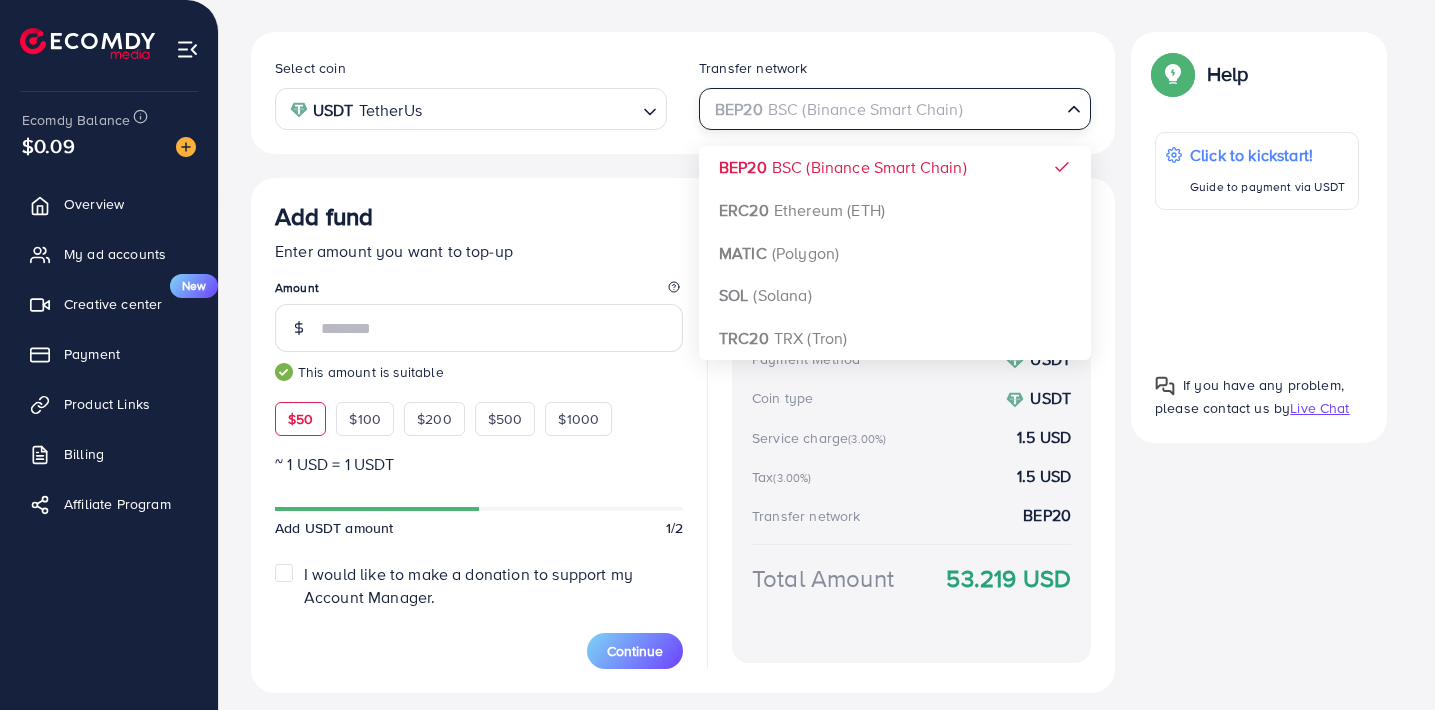 click on "Select coin   USDT TetherUs           Loading...     Transfer network   BEP20 BSC (Binance Smart Chain)           Loading...     BEP20 BSC (Binance Smart Chain) ERC20 Ethereum (ETH) MATIC (Polygon) SOL (Solana) TRC20 TRX (Tron)        Add fund  Enter amount you want to top-up Amount **  This amount is suitable  $50 $100 $200 $500 $1000  ~ 1 USD = 1 USDT   Add USDT amount  1/2 I would like to make a donation to support my Account Manager. 5% 10% 15% 20%  Continue   Summary   Amount   50.219 USD   Payment Method  USDT  Coin type  USDT  Service charge   (3.00%)  1.5 USD  Tax   (3.00%)  1.5 USD  Transfer network  BEP20  Total Amount   53.219 USD" at bounding box center (683, 362) 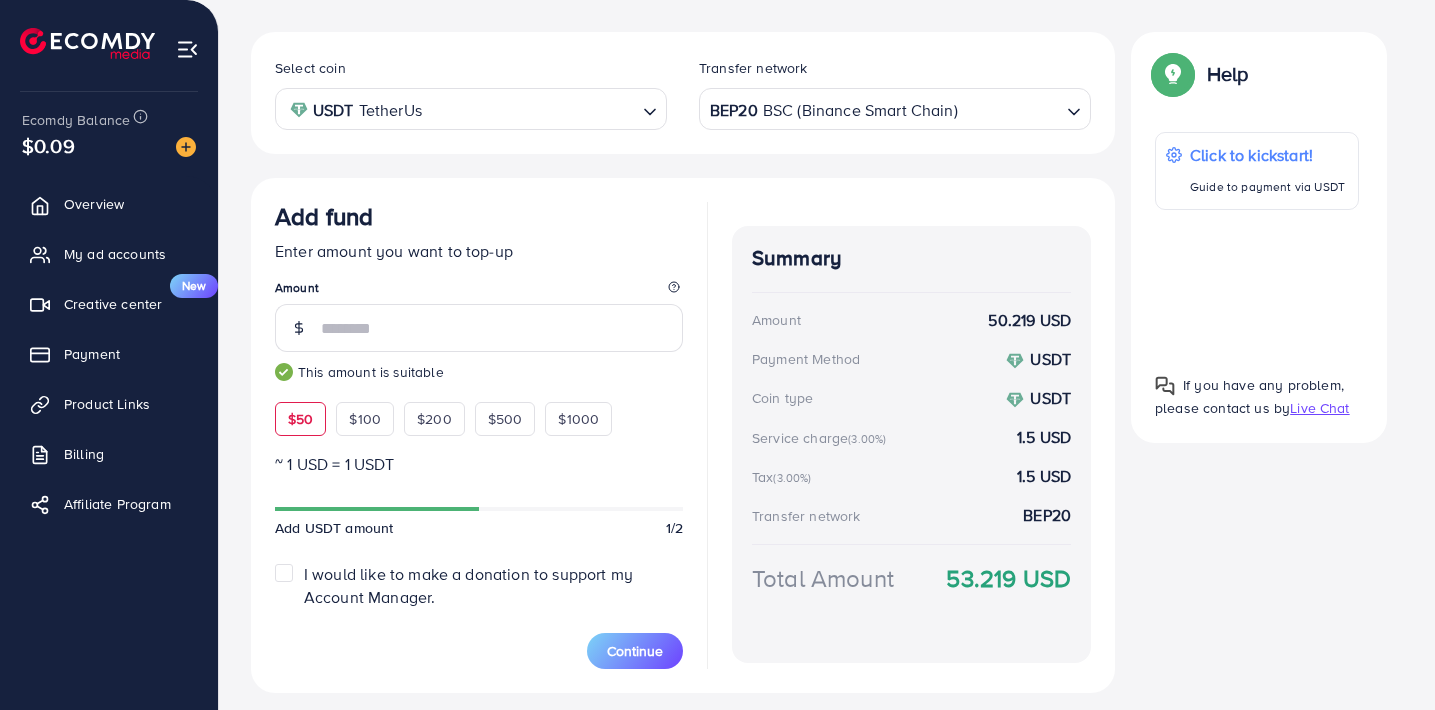 scroll, scrollTop: 403, scrollLeft: 0, axis: vertical 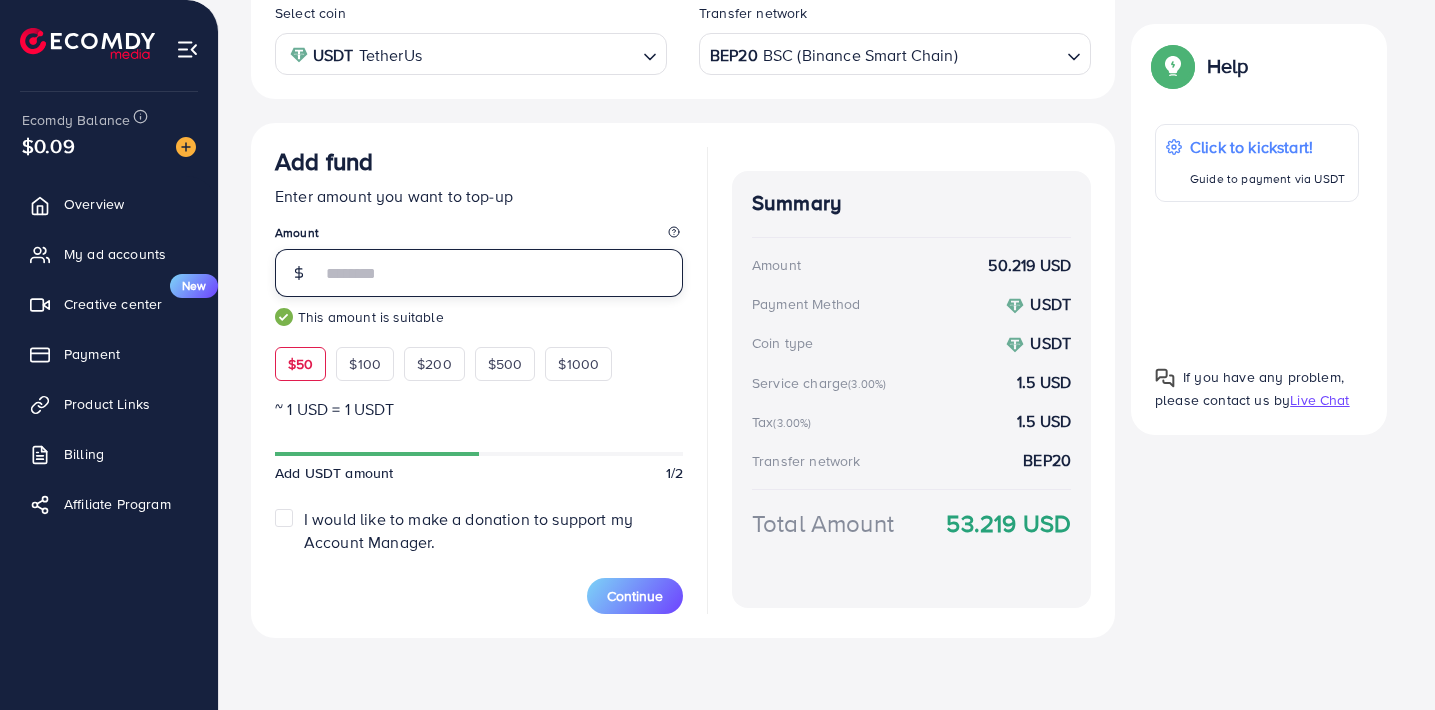 click on "**" at bounding box center (502, 273) 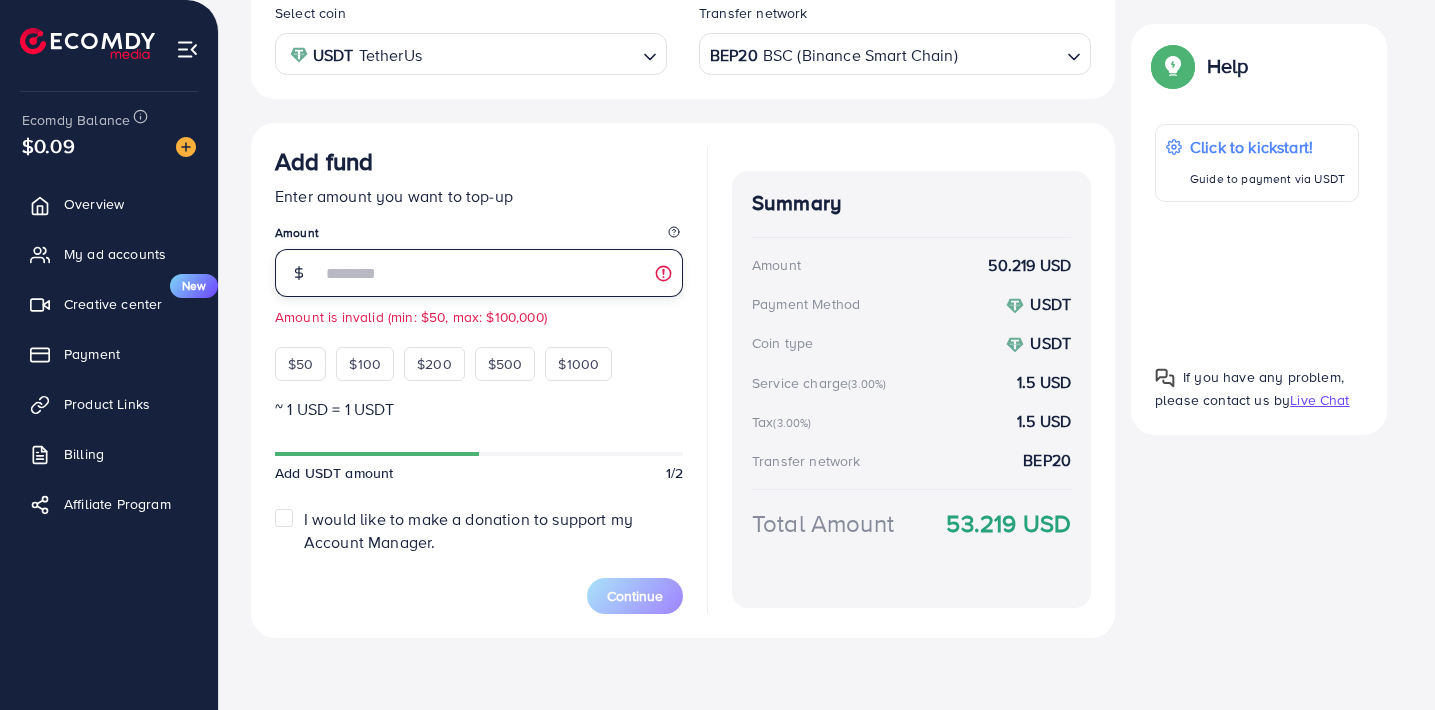 type on "**" 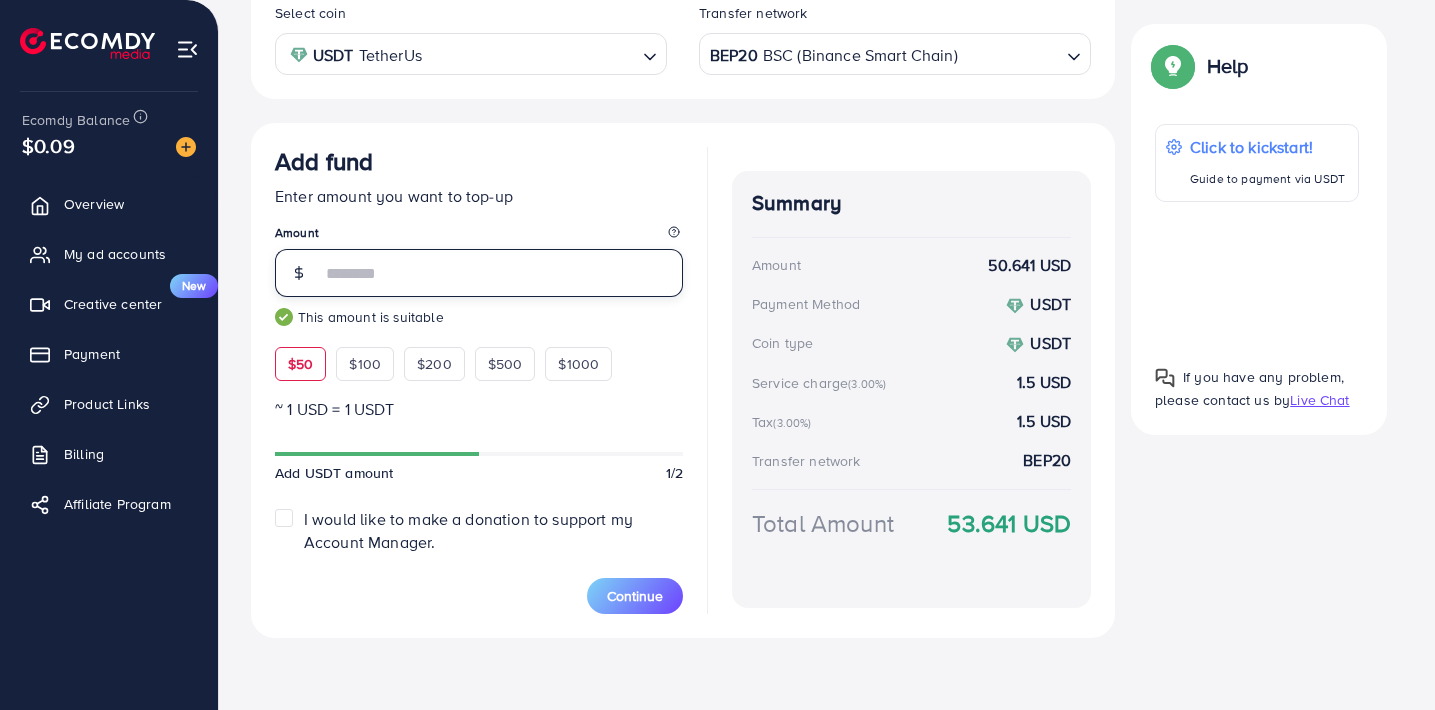 click on "**" at bounding box center (502, 273) 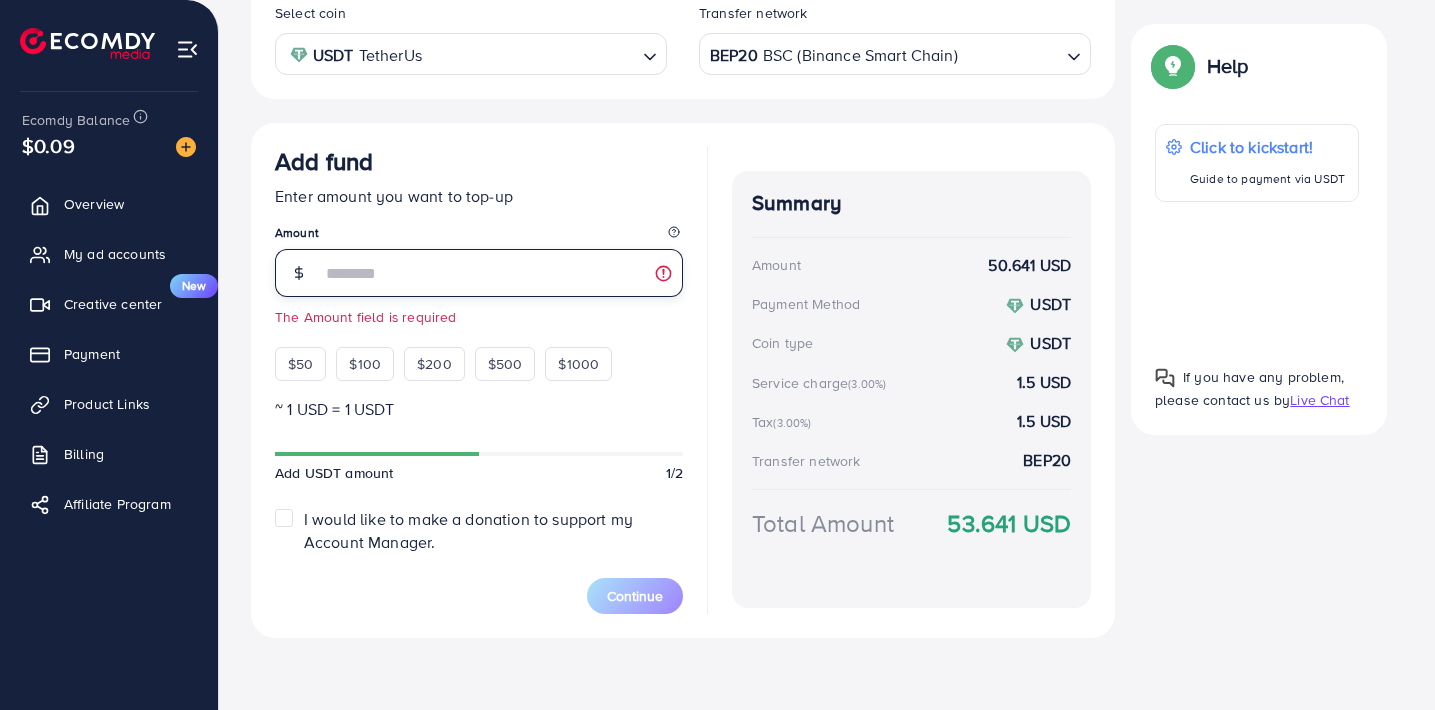 type on "*" 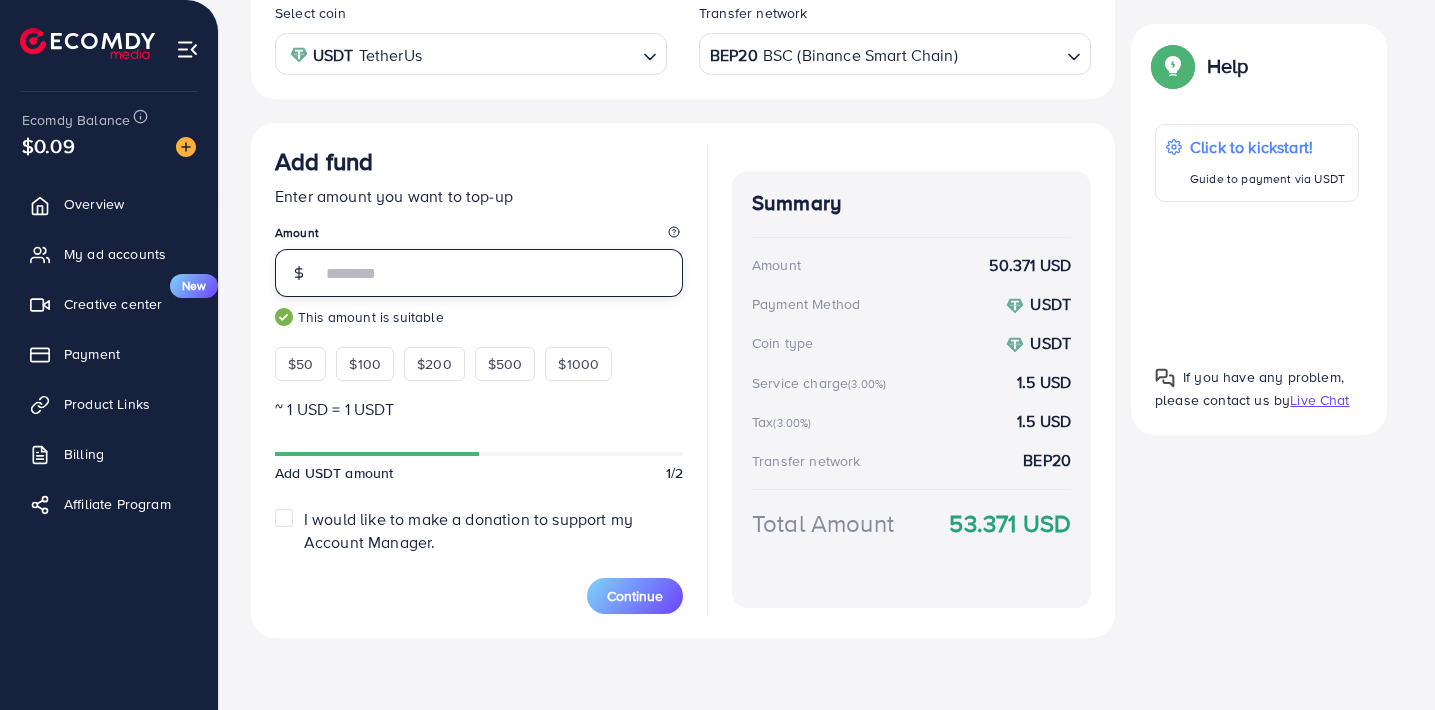 type on "**" 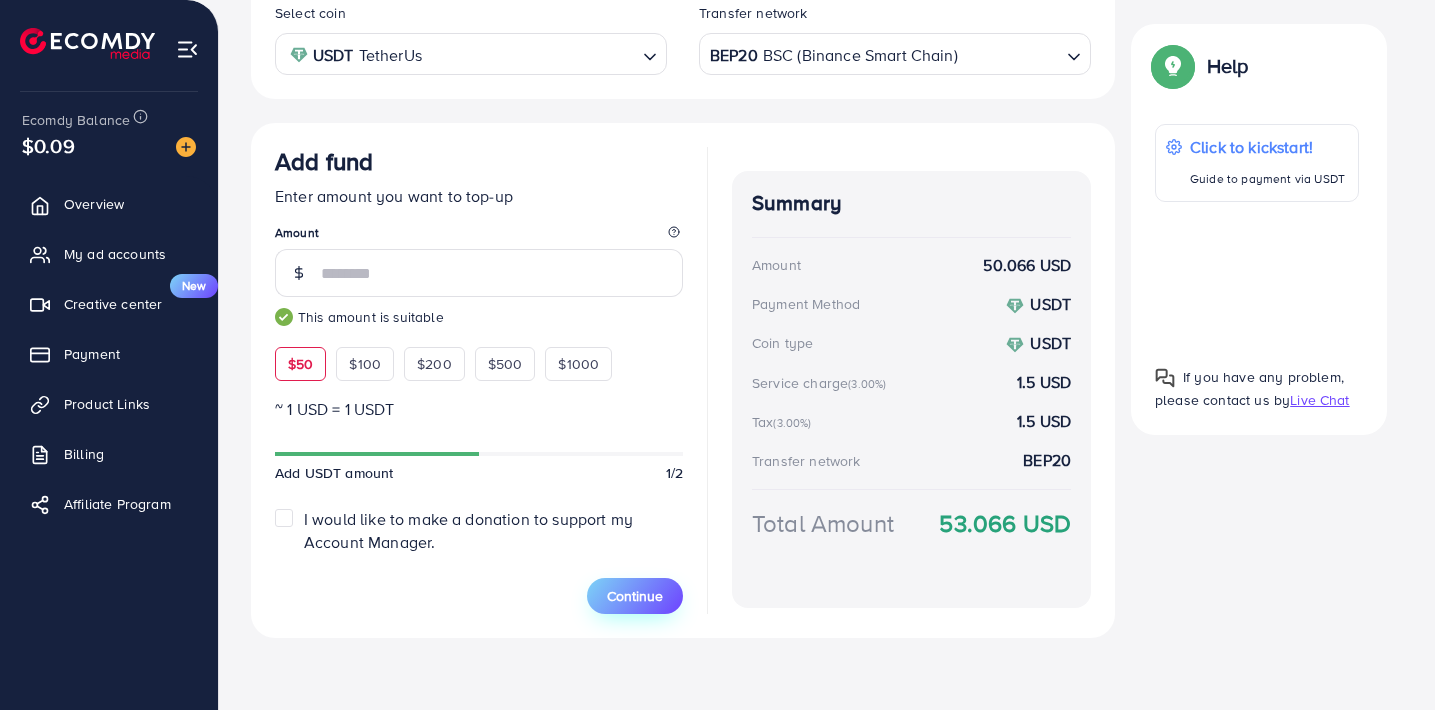 click on "Continue" at bounding box center [635, 596] 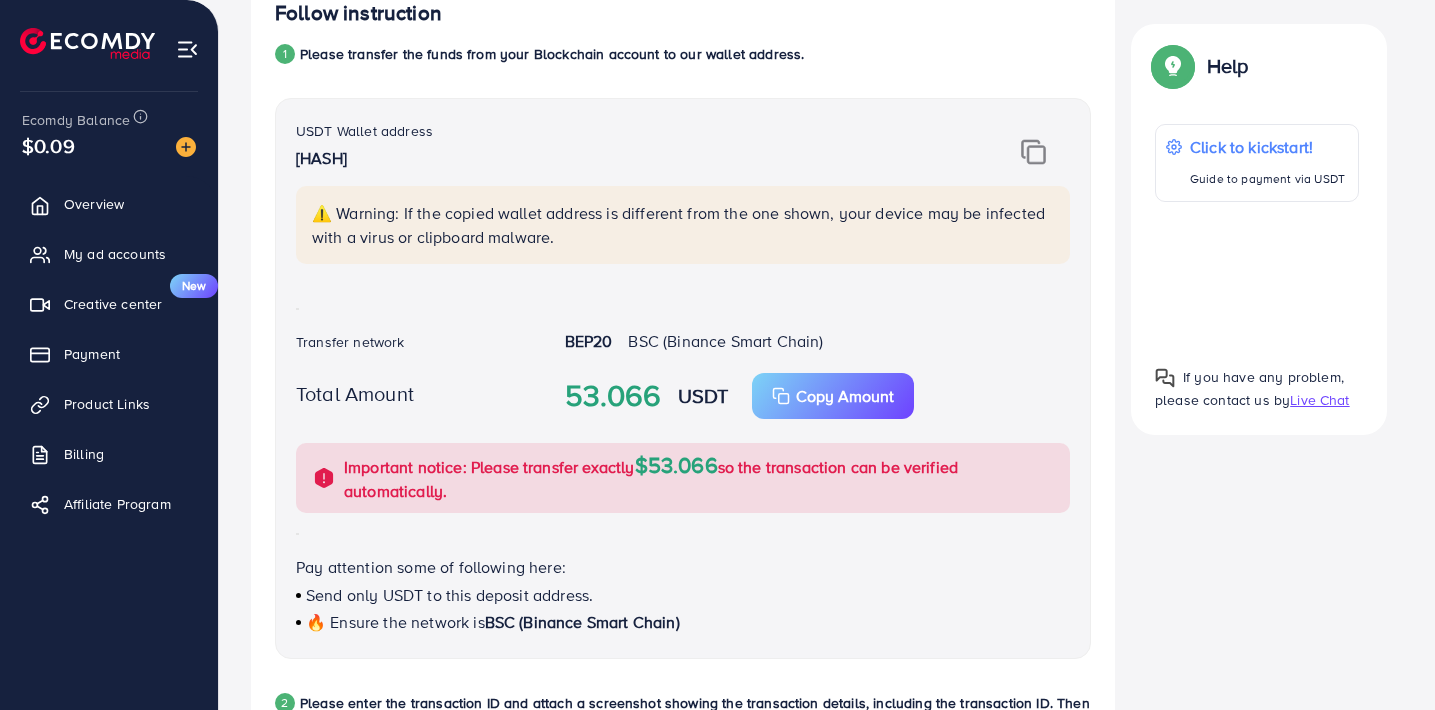 click at bounding box center (1033, 152) 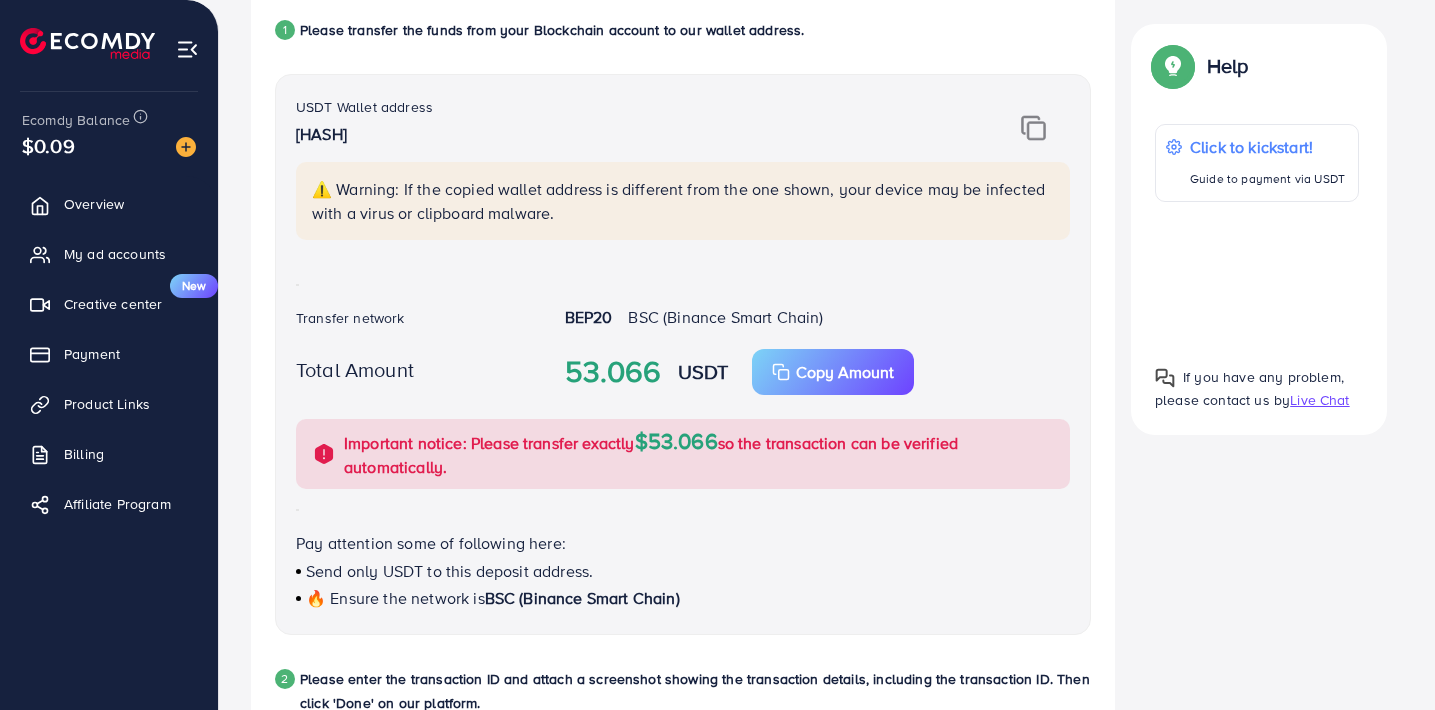scroll, scrollTop: 423, scrollLeft: 0, axis: vertical 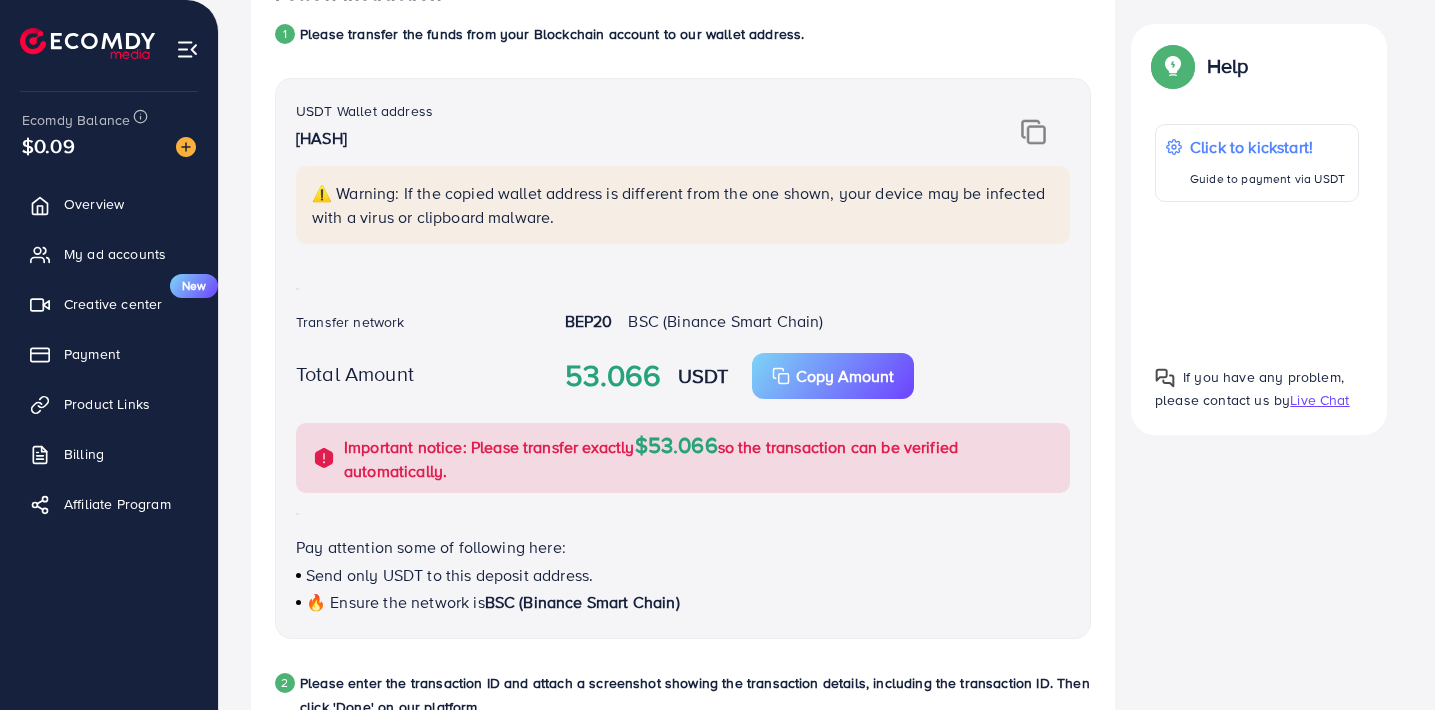 click at bounding box center [1033, 132] 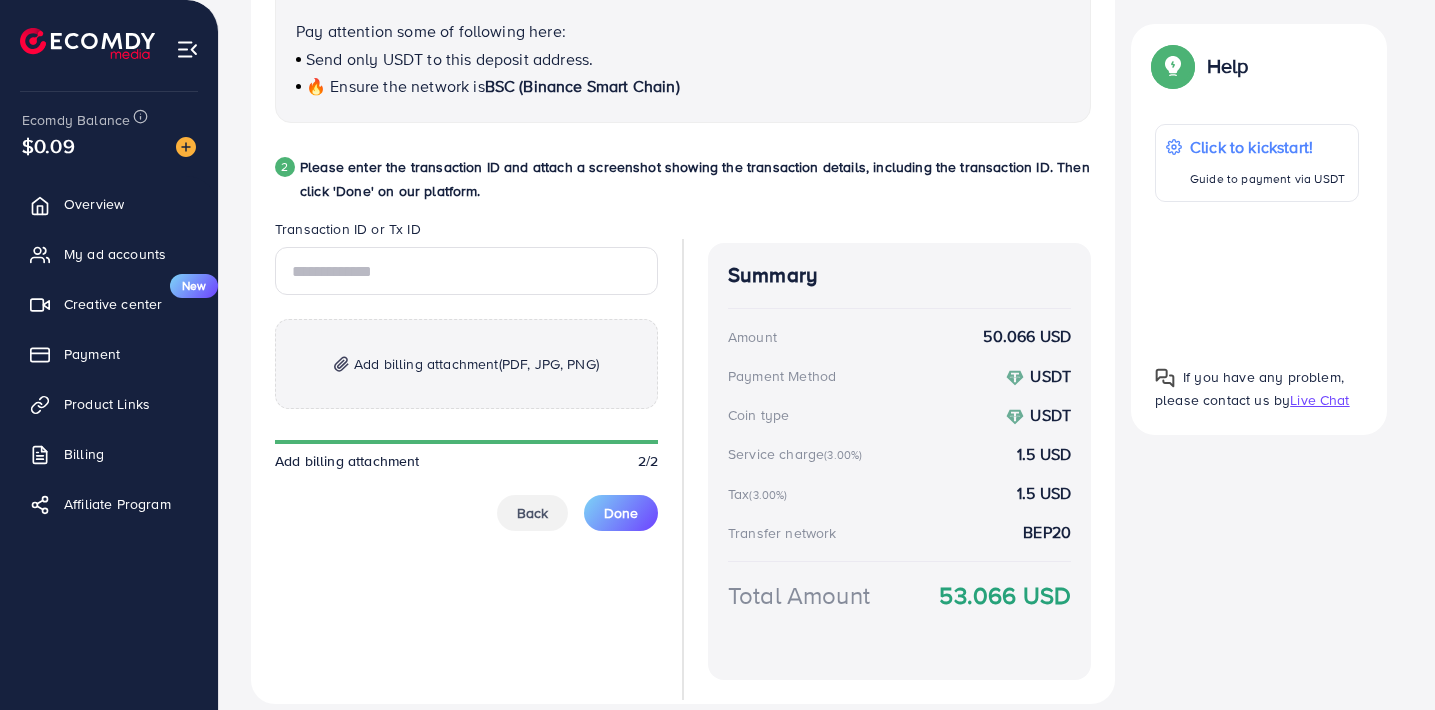 scroll, scrollTop: 934, scrollLeft: 0, axis: vertical 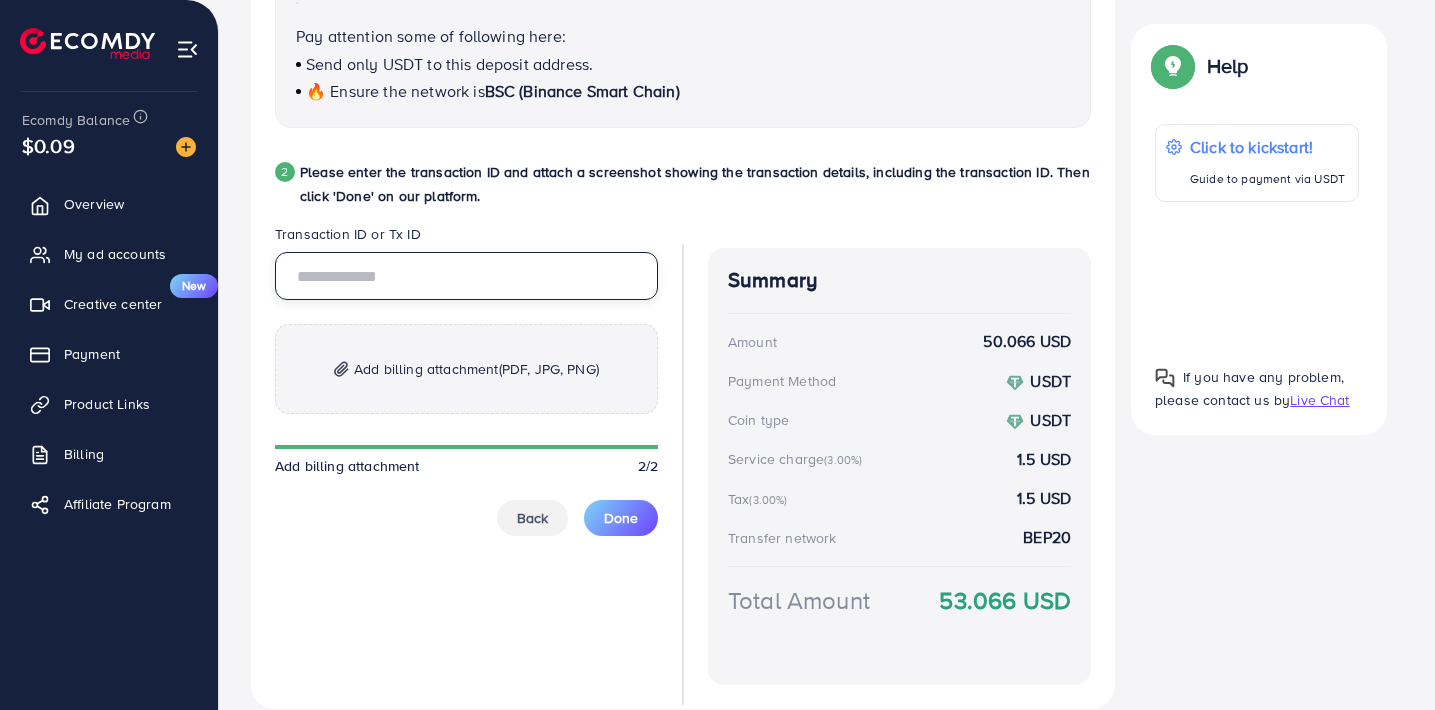 click at bounding box center [466, 276] 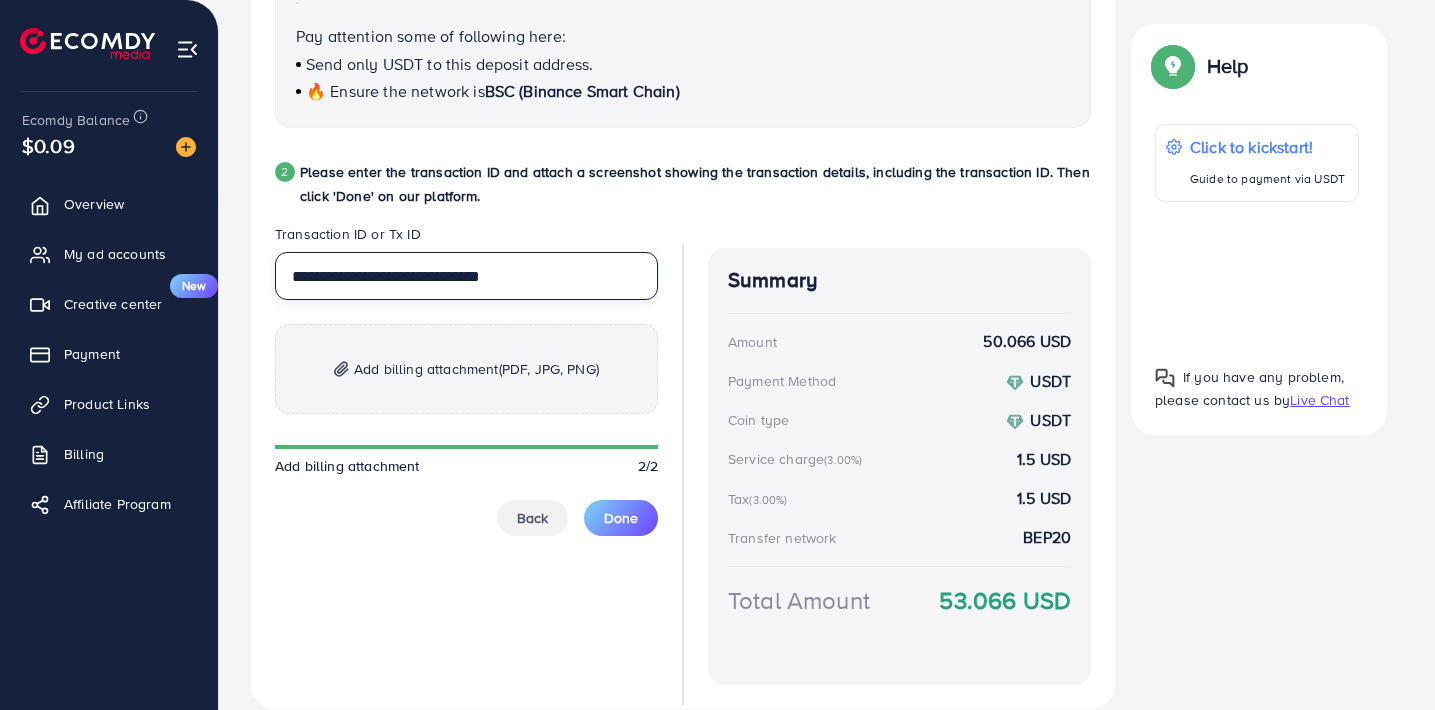 type on "**********" 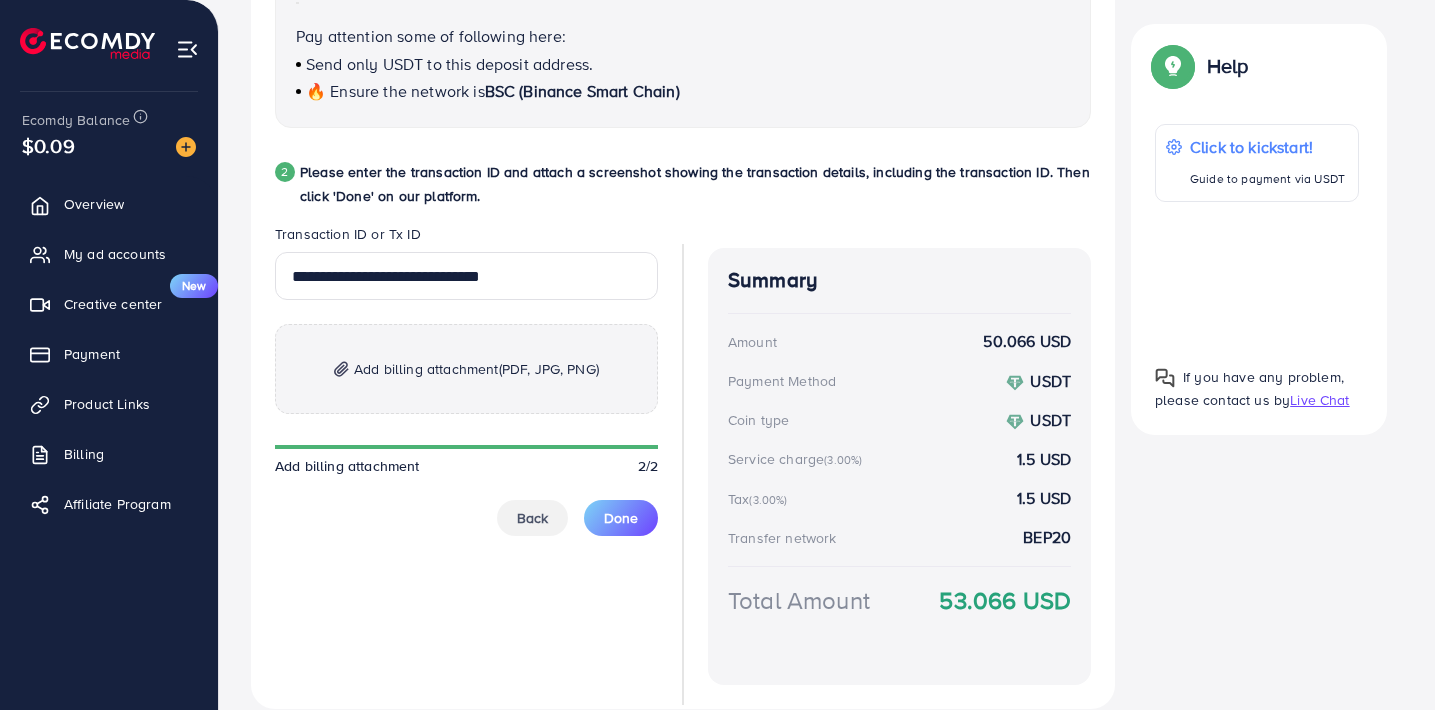 click on "Add billing attachment  (PDF, JPG, PNG)" at bounding box center (476, 369) 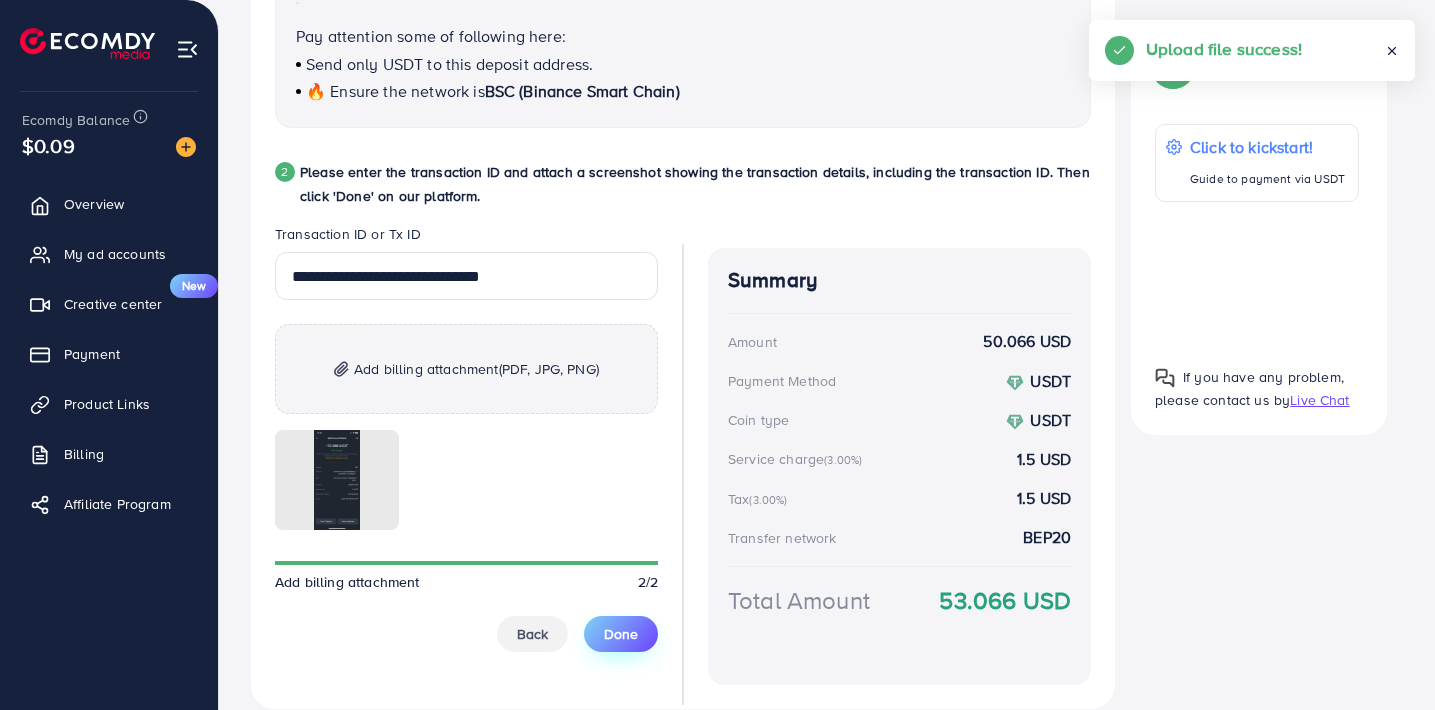 click on "Done" at bounding box center [621, 634] 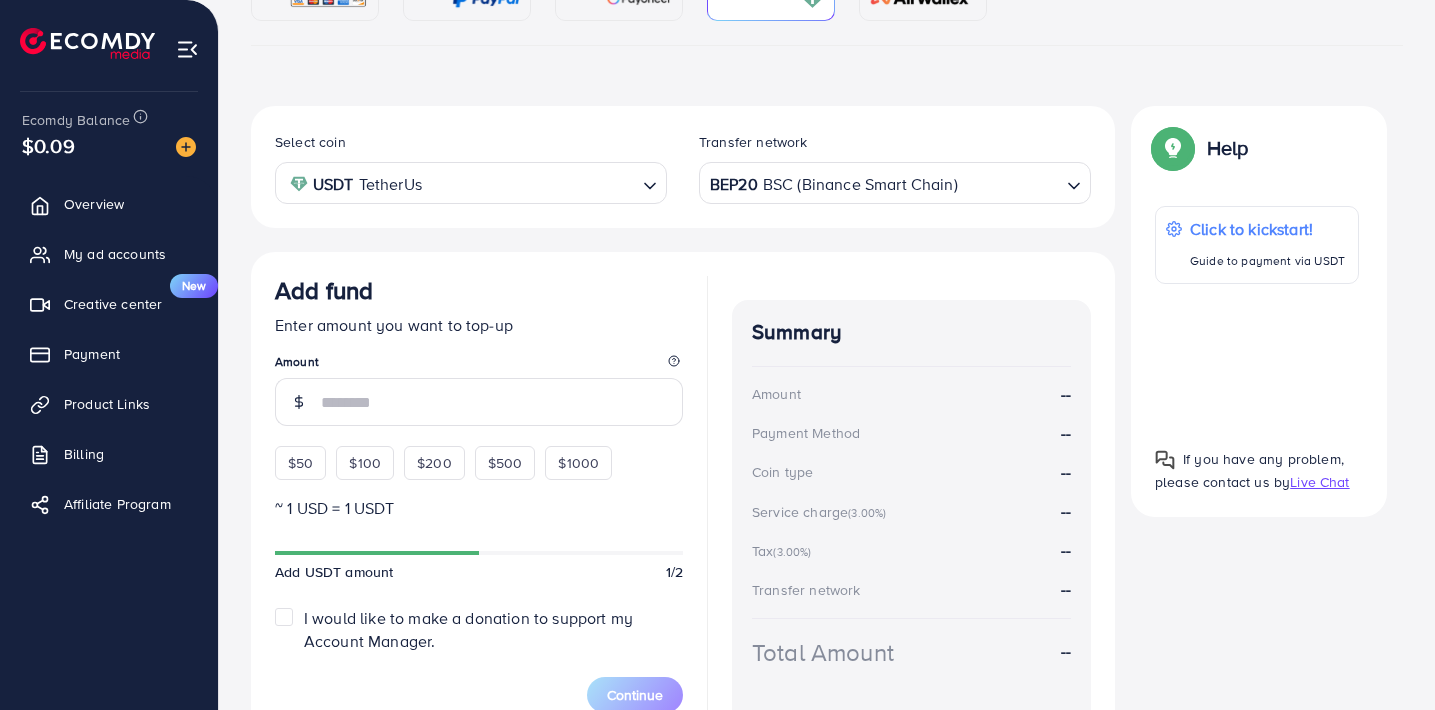 scroll, scrollTop: 282, scrollLeft: 0, axis: vertical 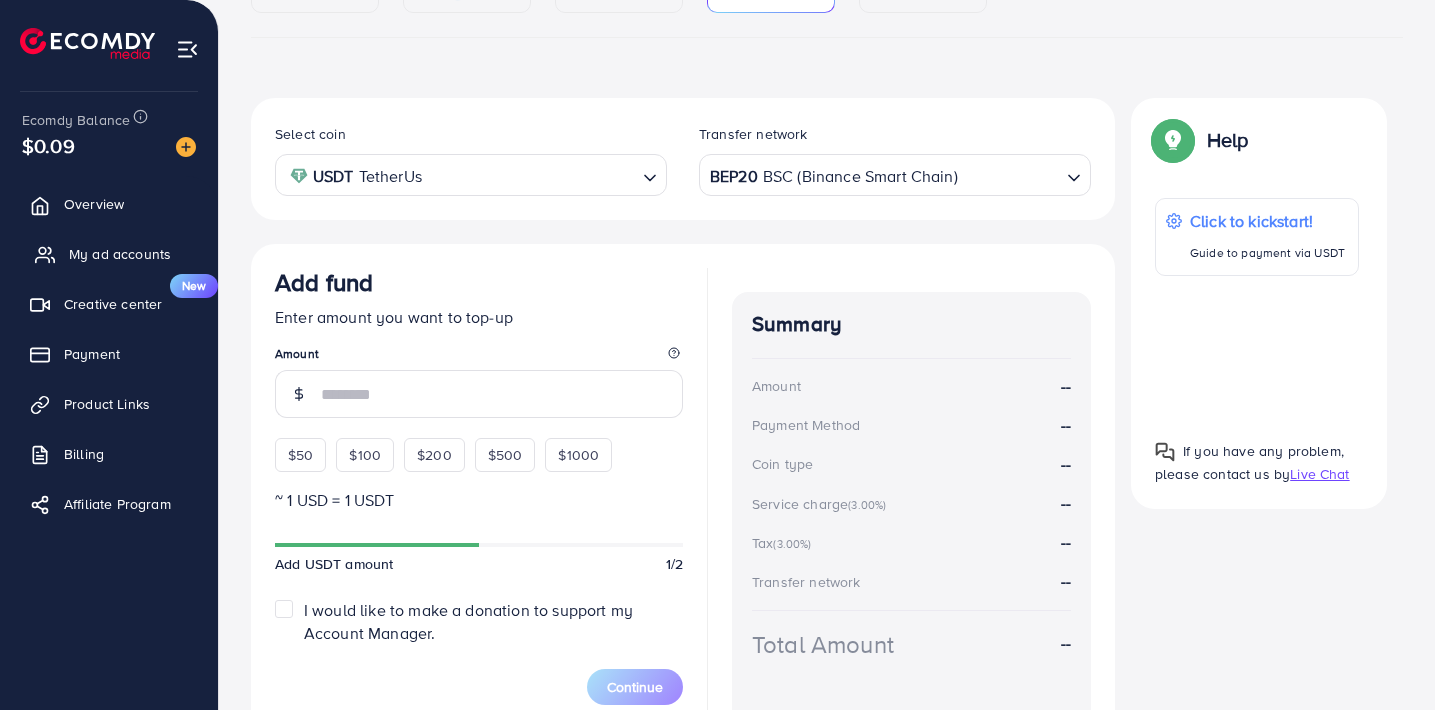 click on "My ad accounts" at bounding box center [109, 254] 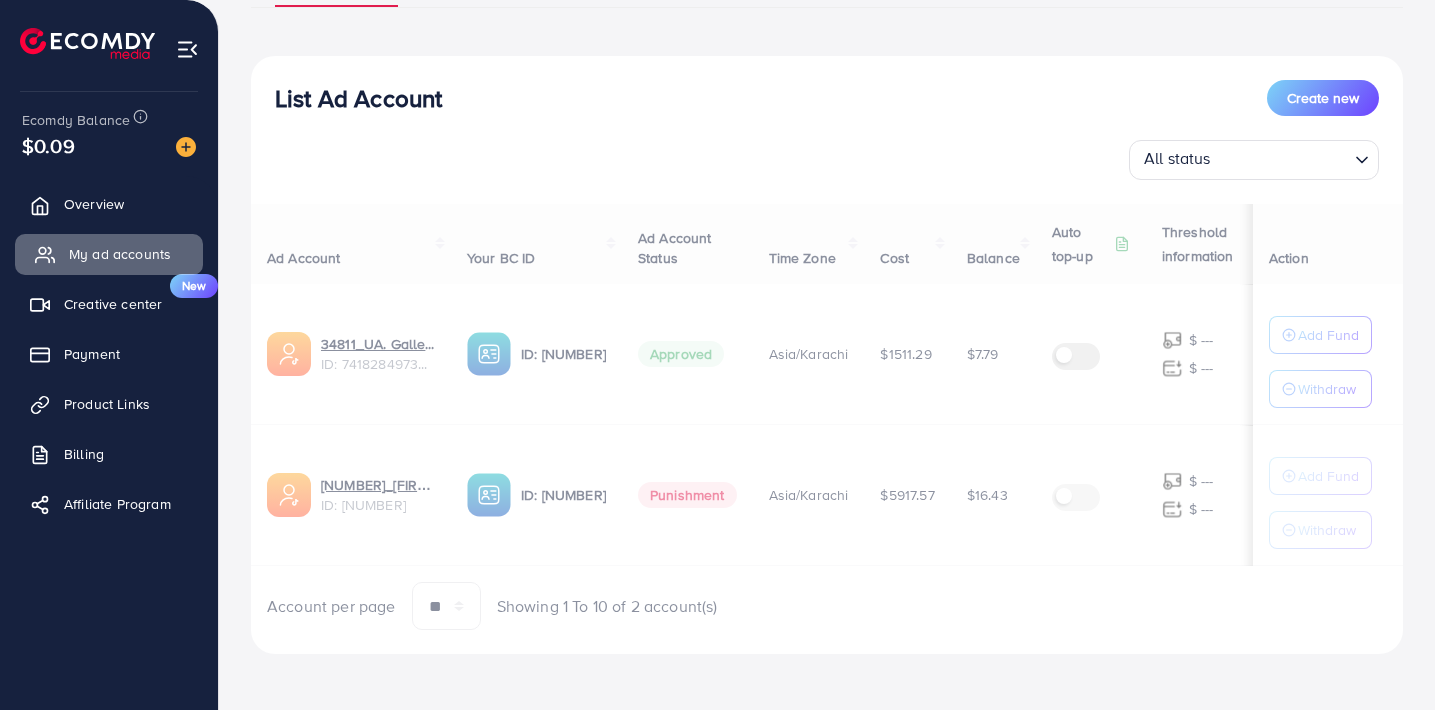 scroll, scrollTop: 0, scrollLeft: 0, axis: both 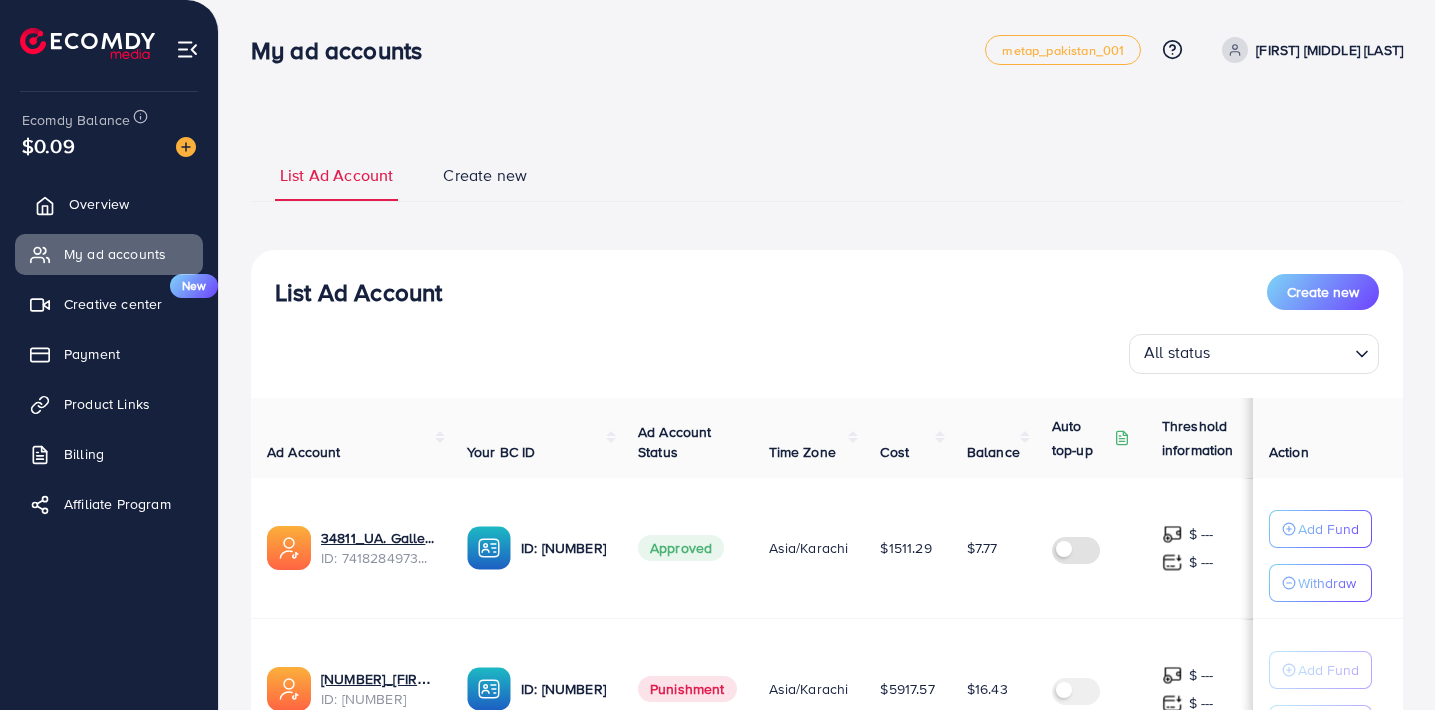 click on "Overview" at bounding box center (99, 204) 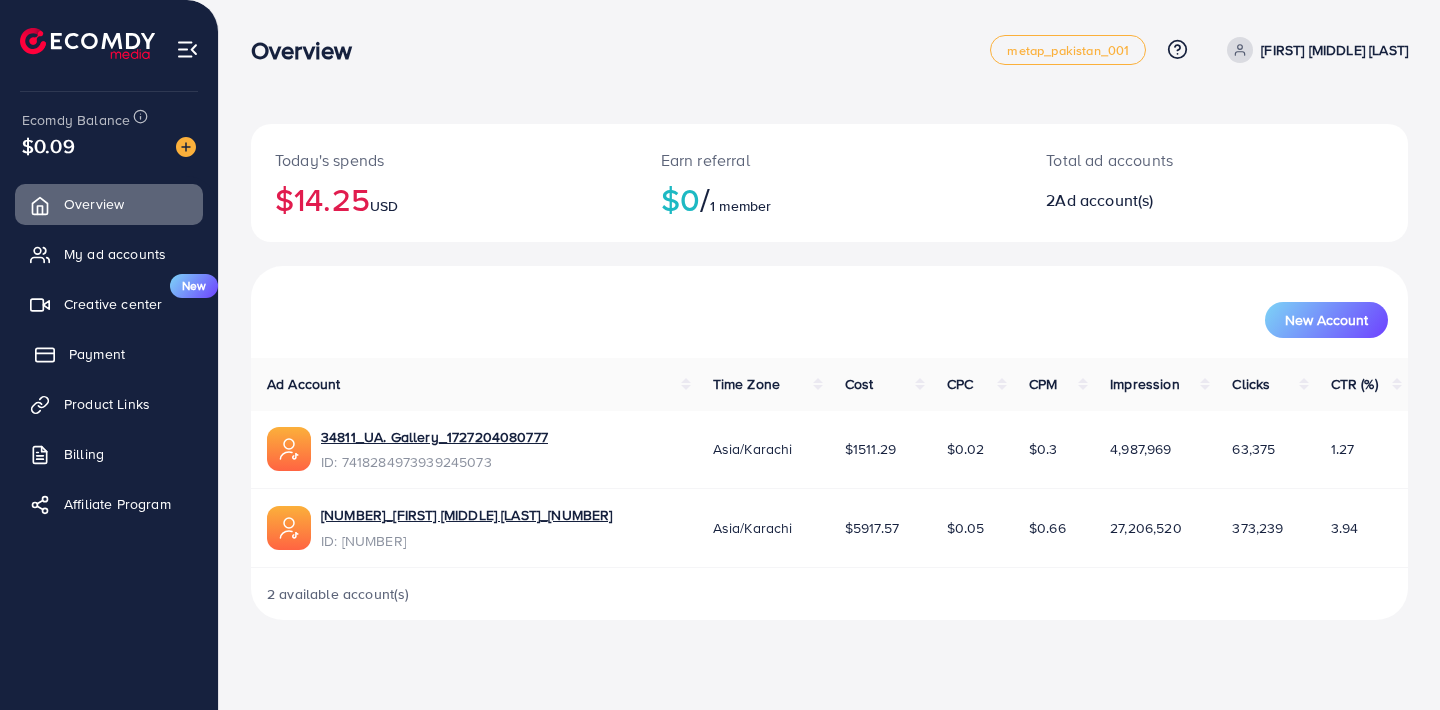 click on "Payment" at bounding box center [97, 354] 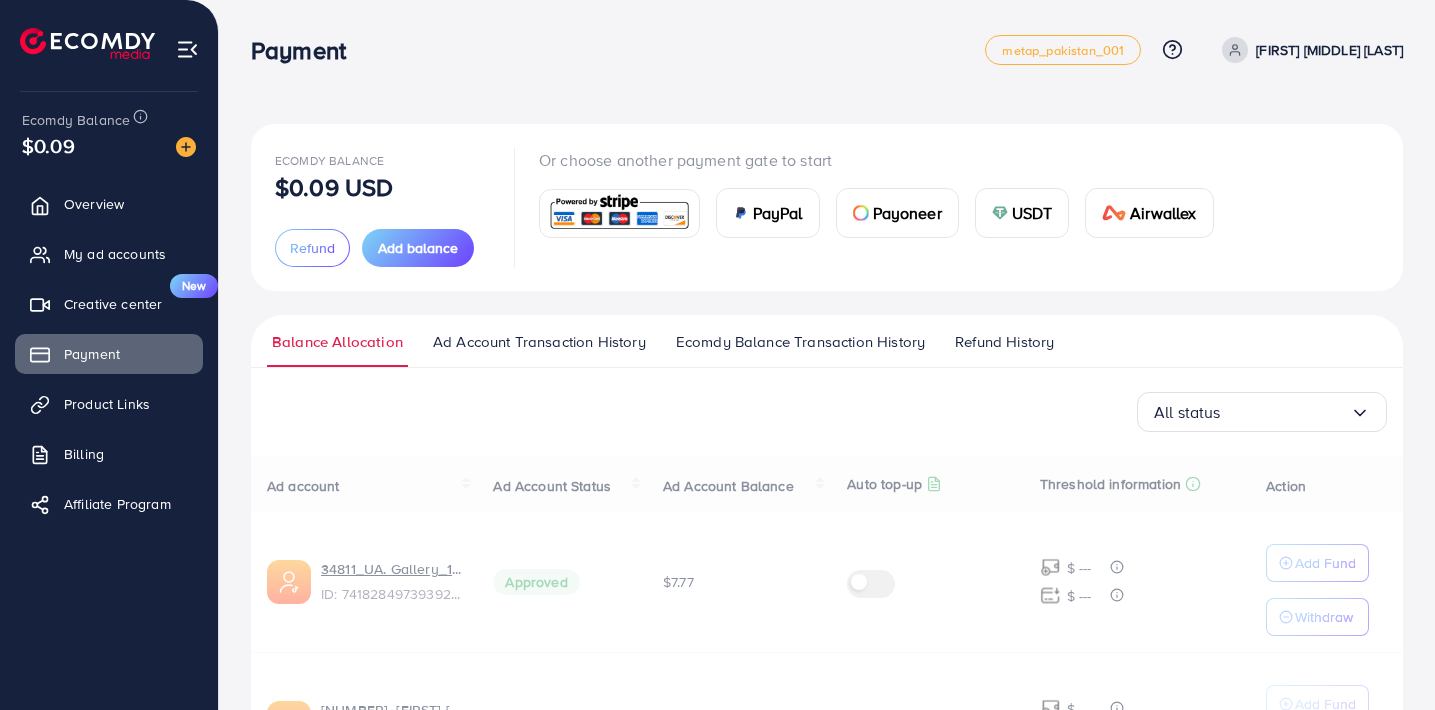click on "Ad Account Transaction History" at bounding box center (539, 349) 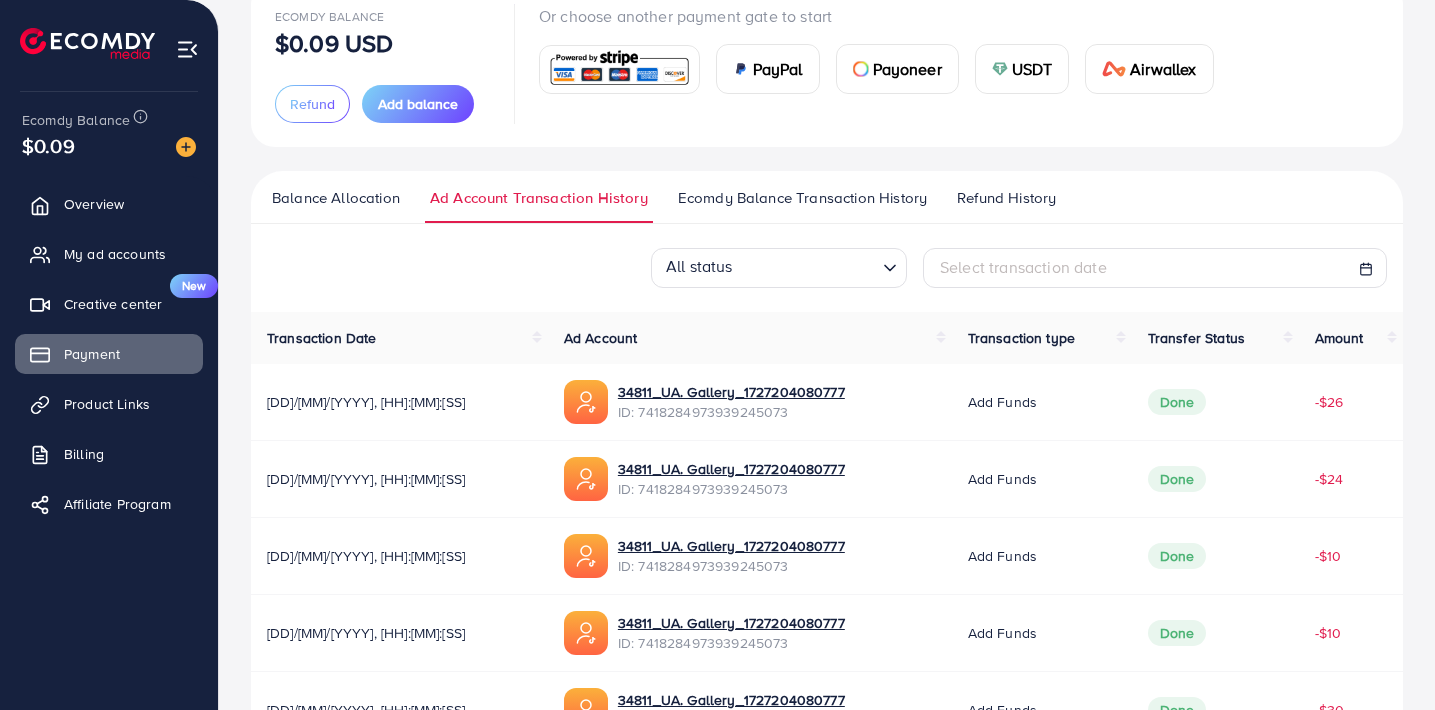 scroll, scrollTop: 143, scrollLeft: 0, axis: vertical 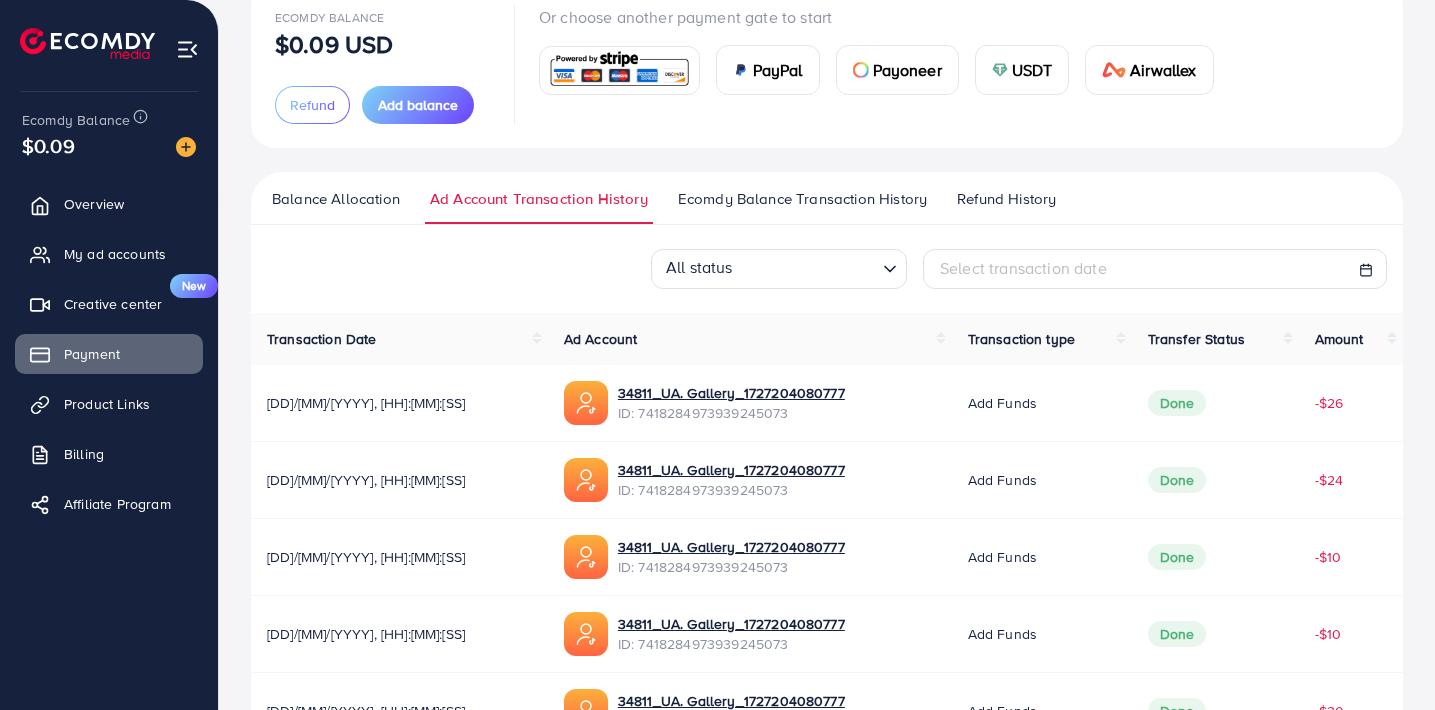 click on "Balance Allocation  Ad Account Transaction History   Ecomdy Balance Transaction History  Refund History" at bounding box center (827, 198) 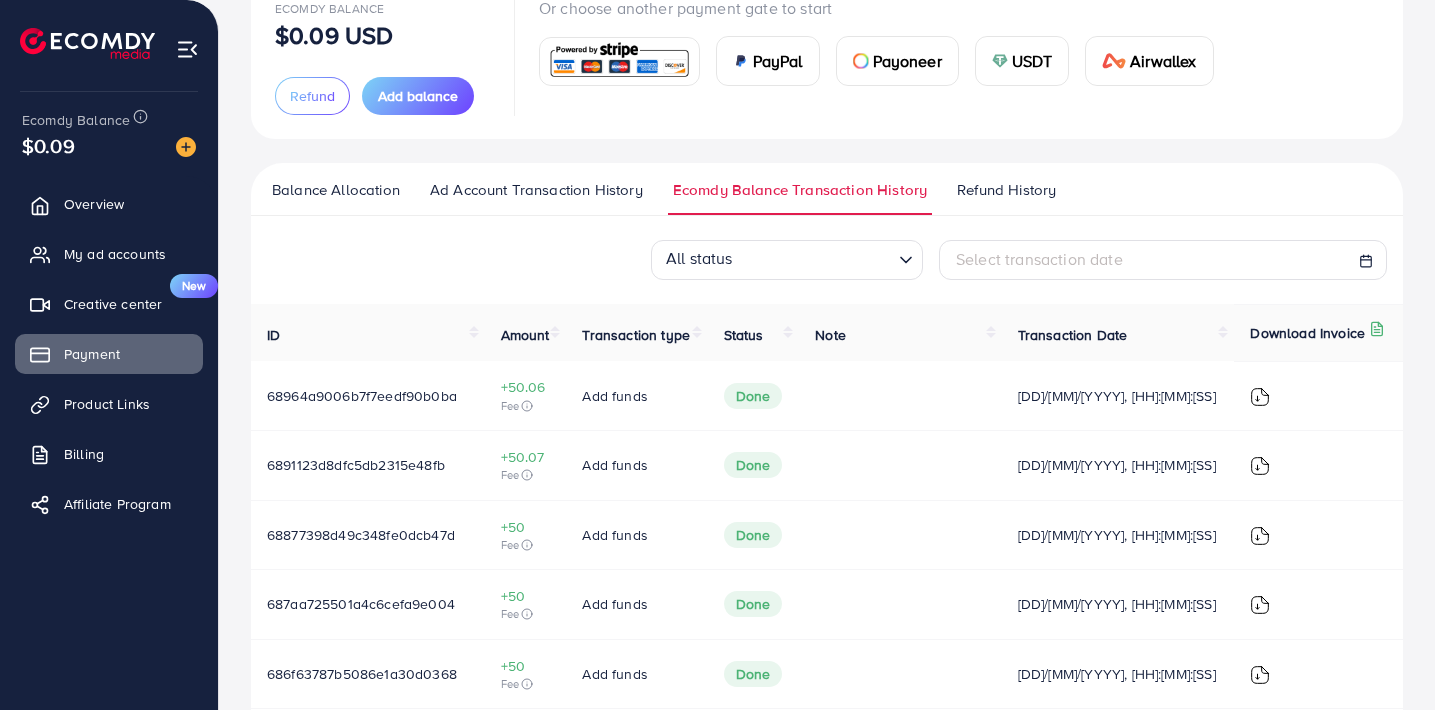 scroll, scrollTop: 172, scrollLeft: 0, axis: vertical 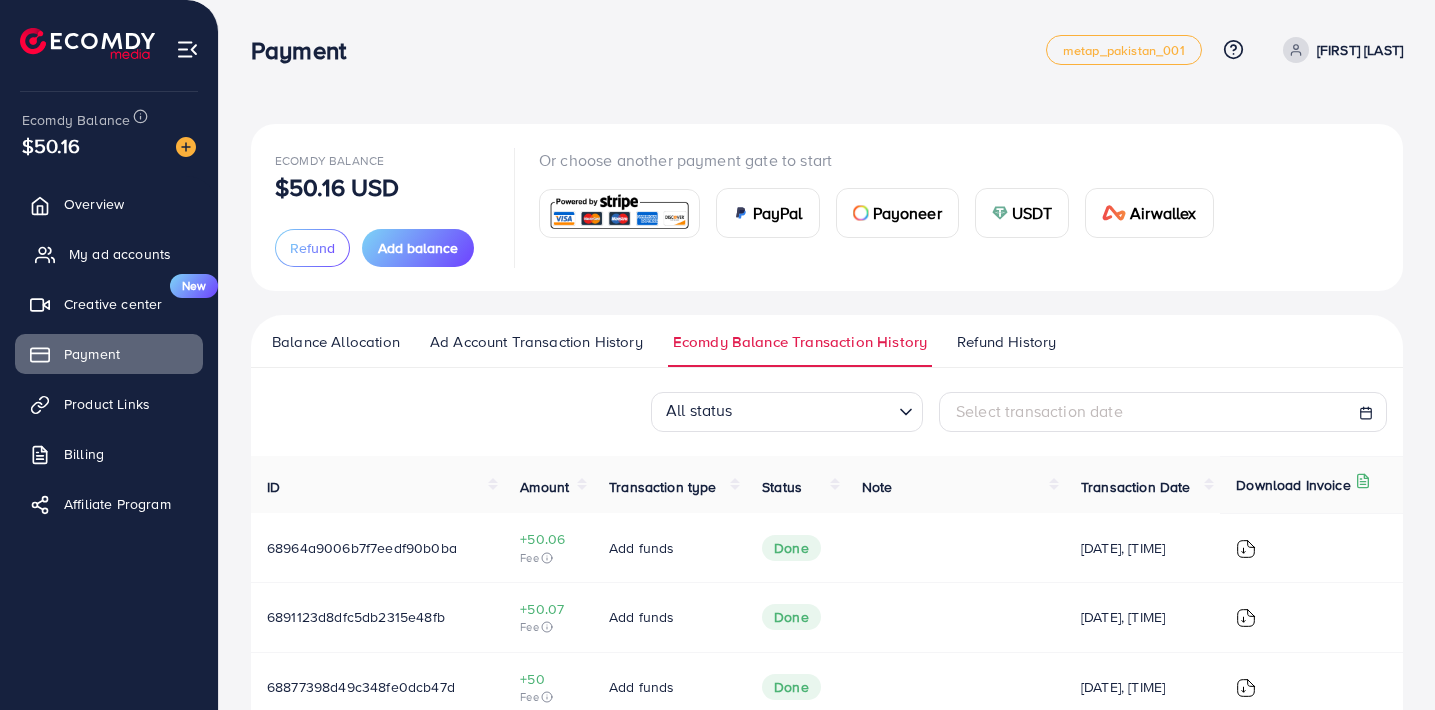 click on "My ad accounts" at bounding box center (120, 254) 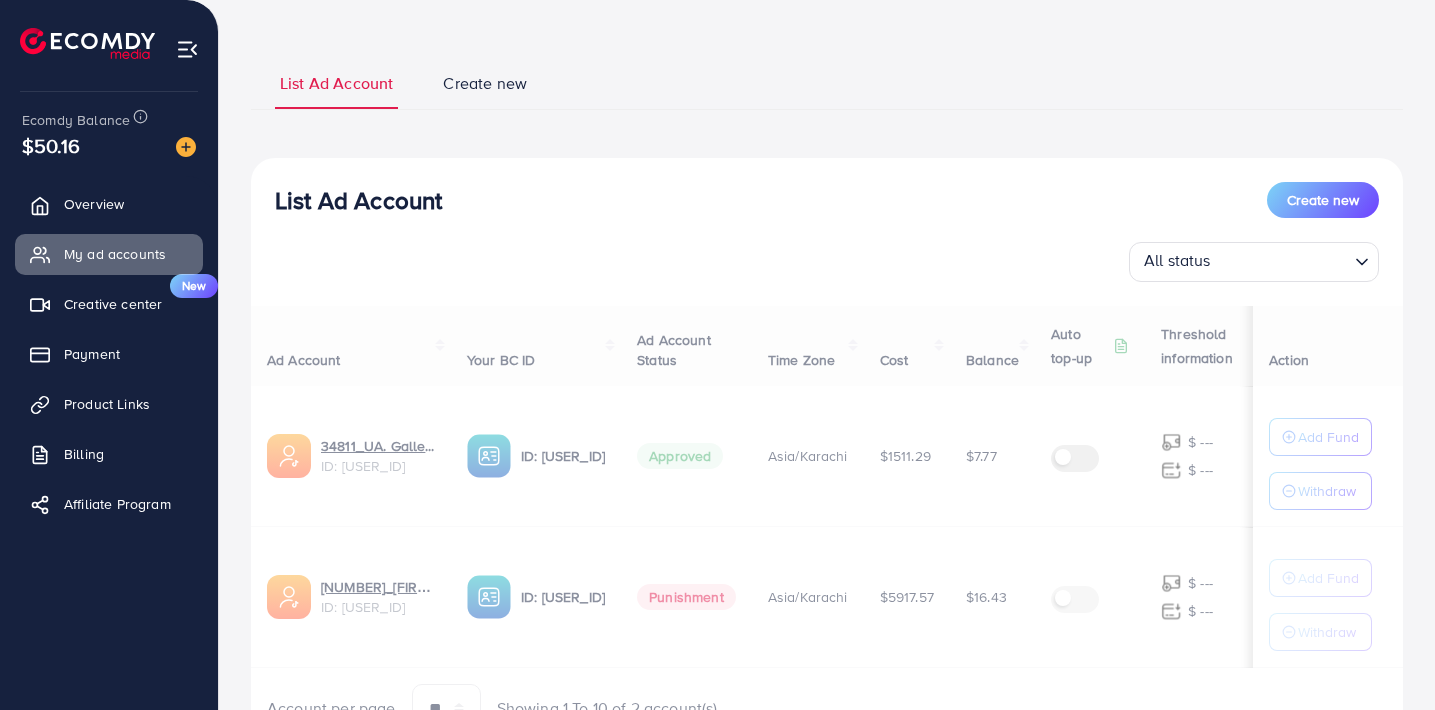 scroll, scrollTop: 145, scrollLeft: 0, axis: vertical 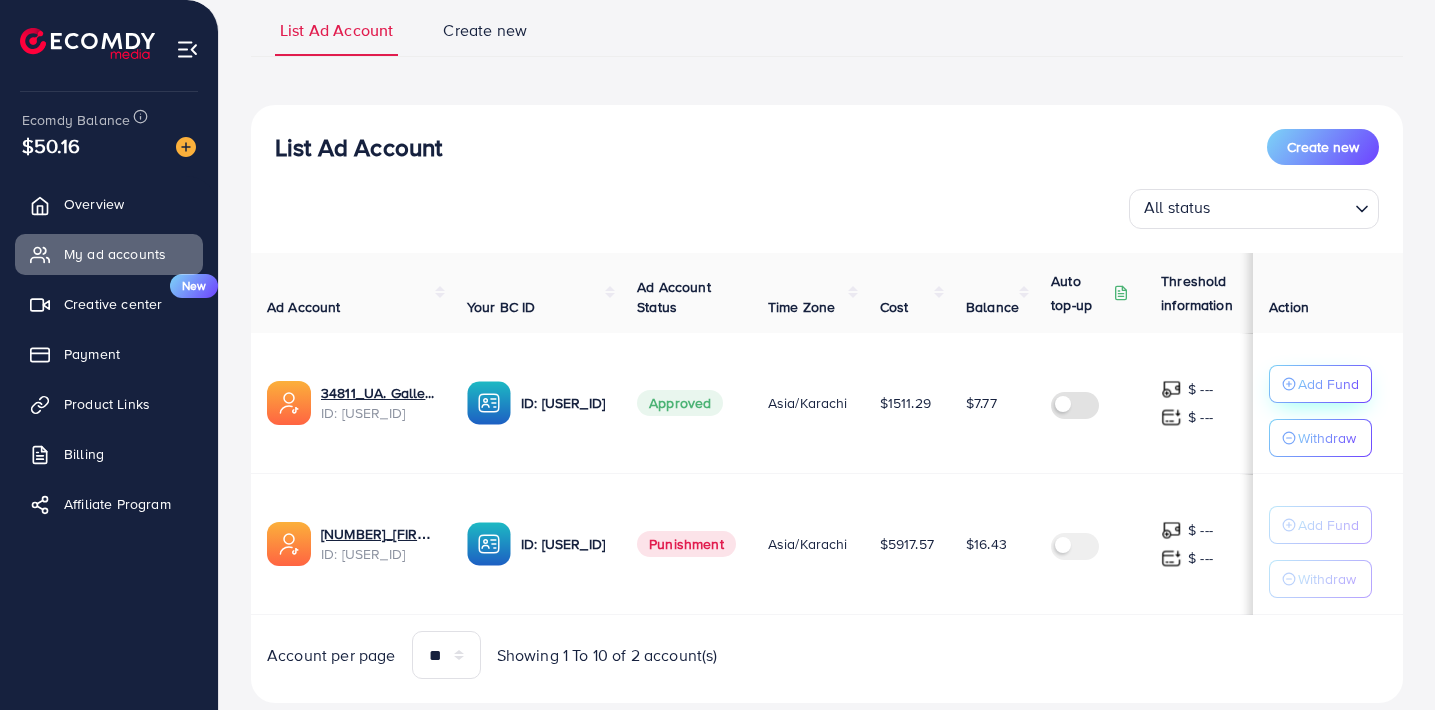 click on "Add Fund" at bounding box center (1328, 384) 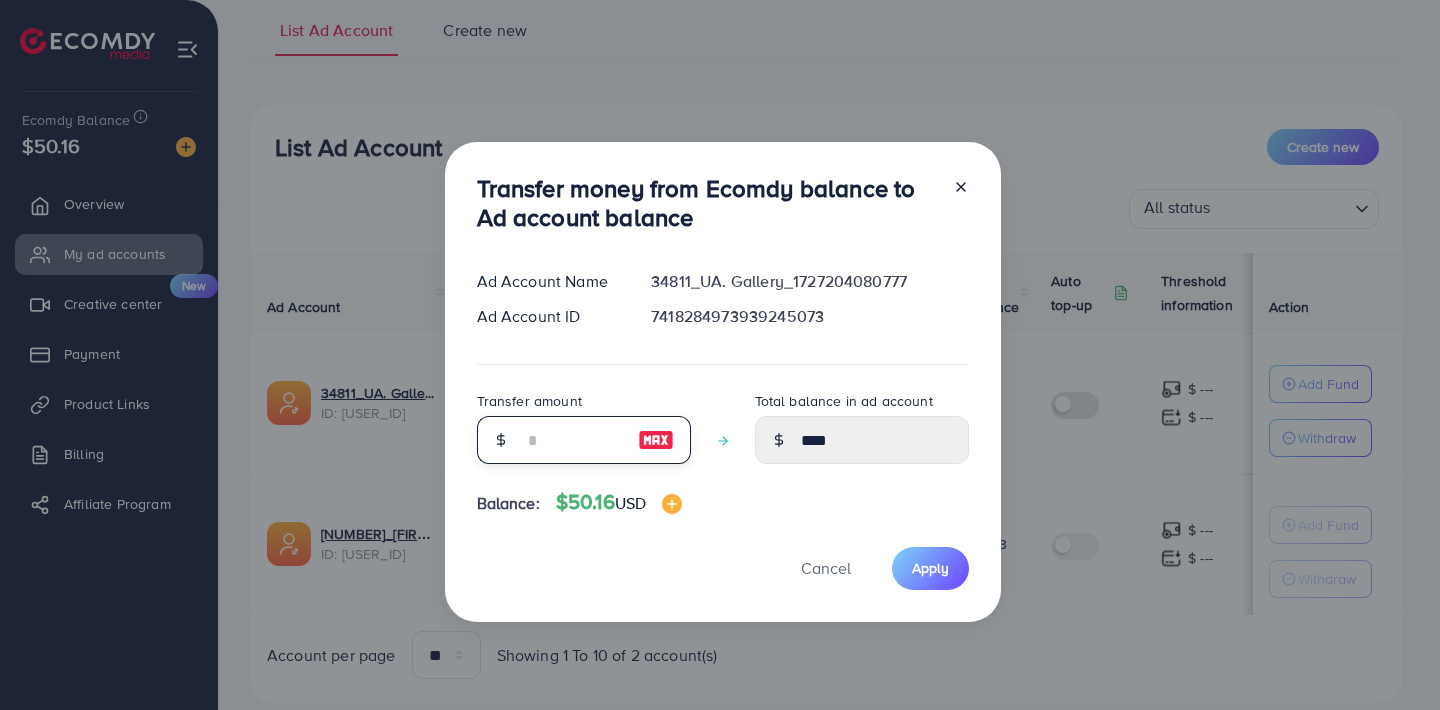 click at bounding box center [573, 440] 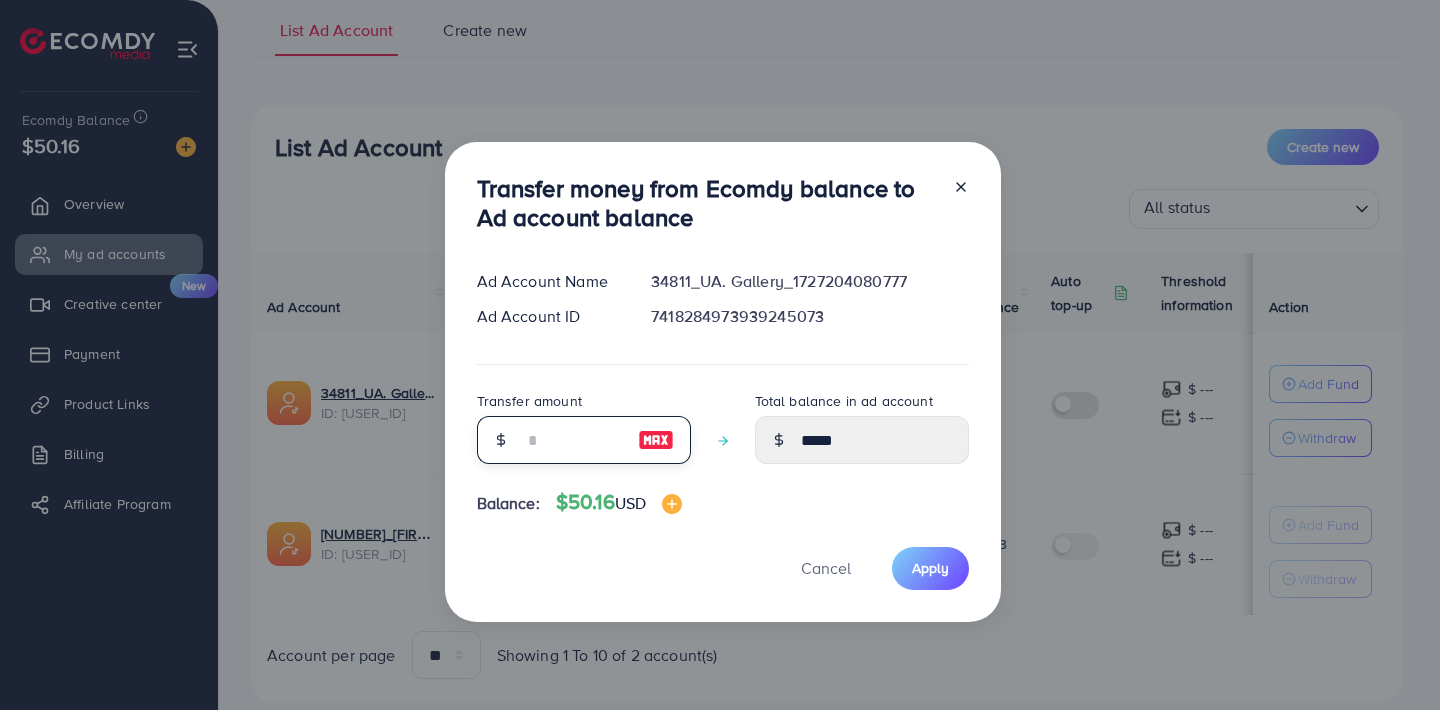 type on "**" 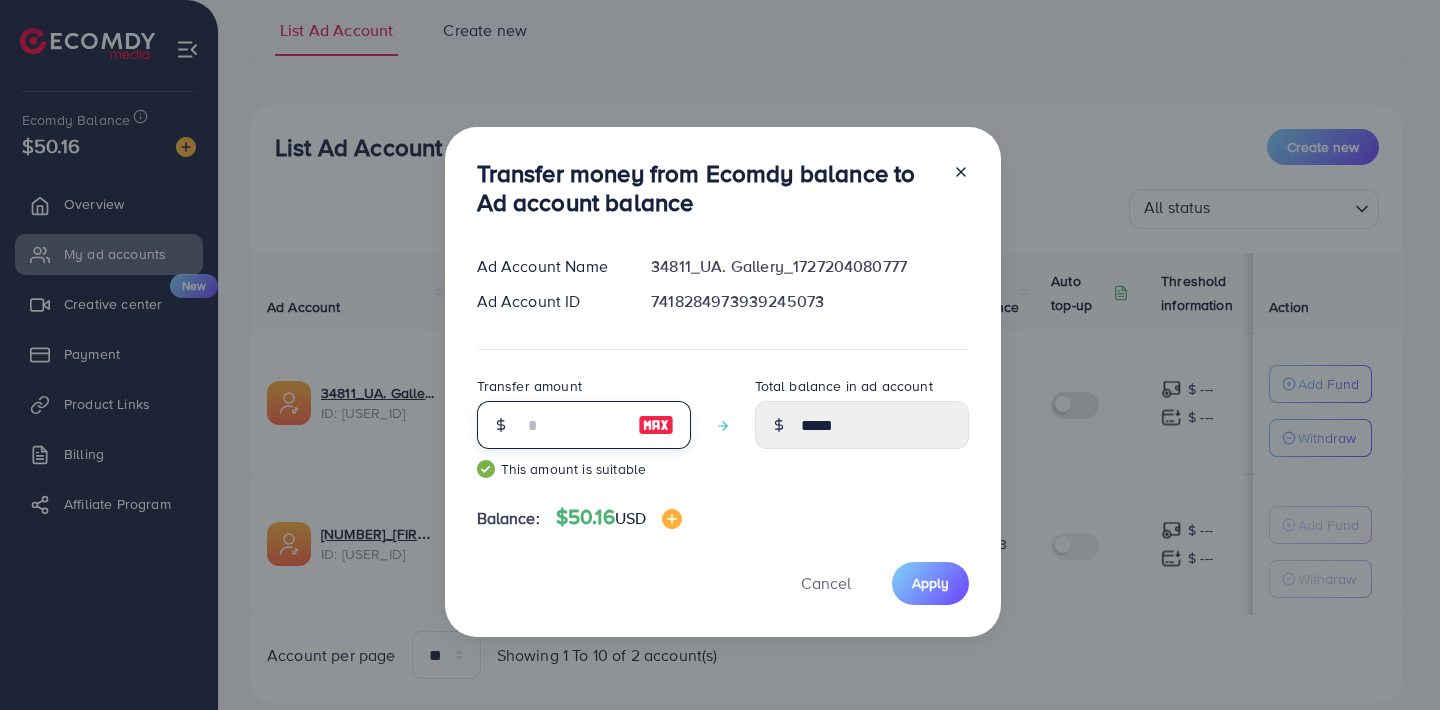 type on "*****" 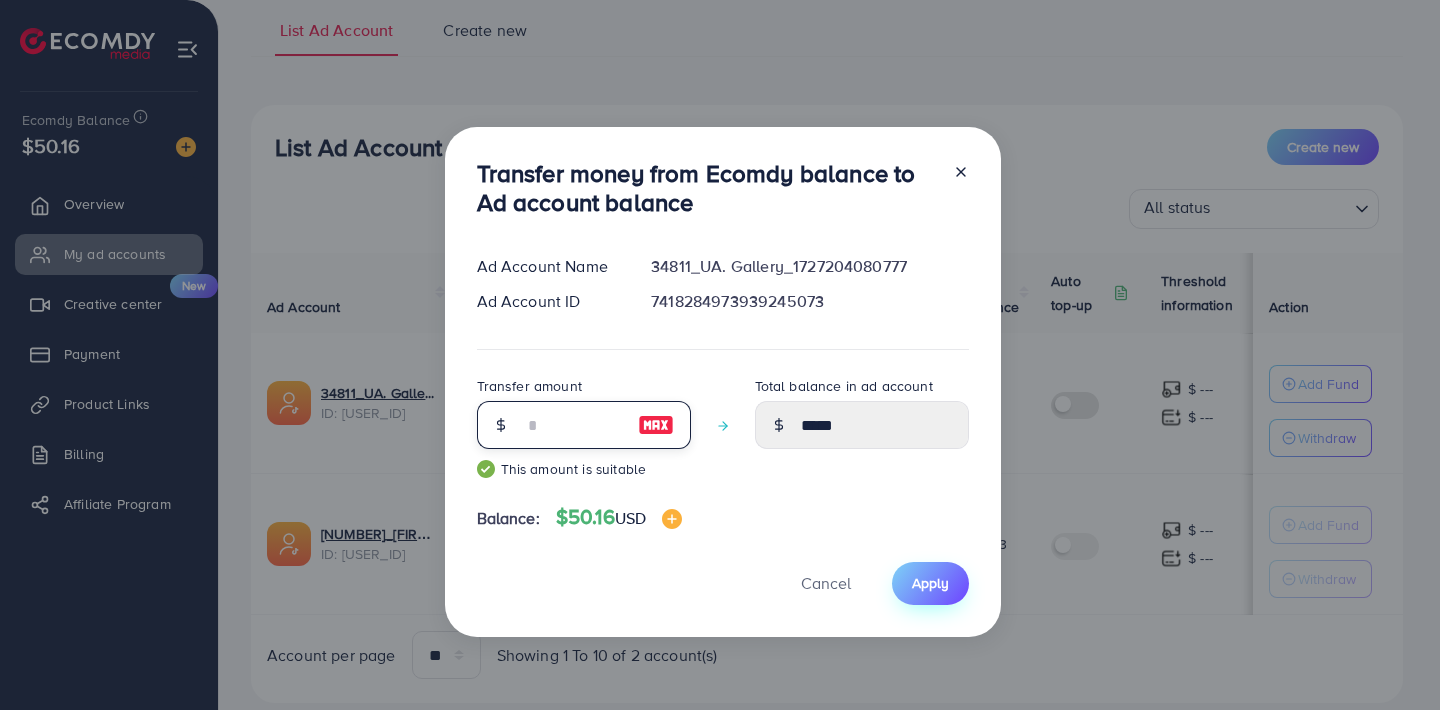 type on "**" 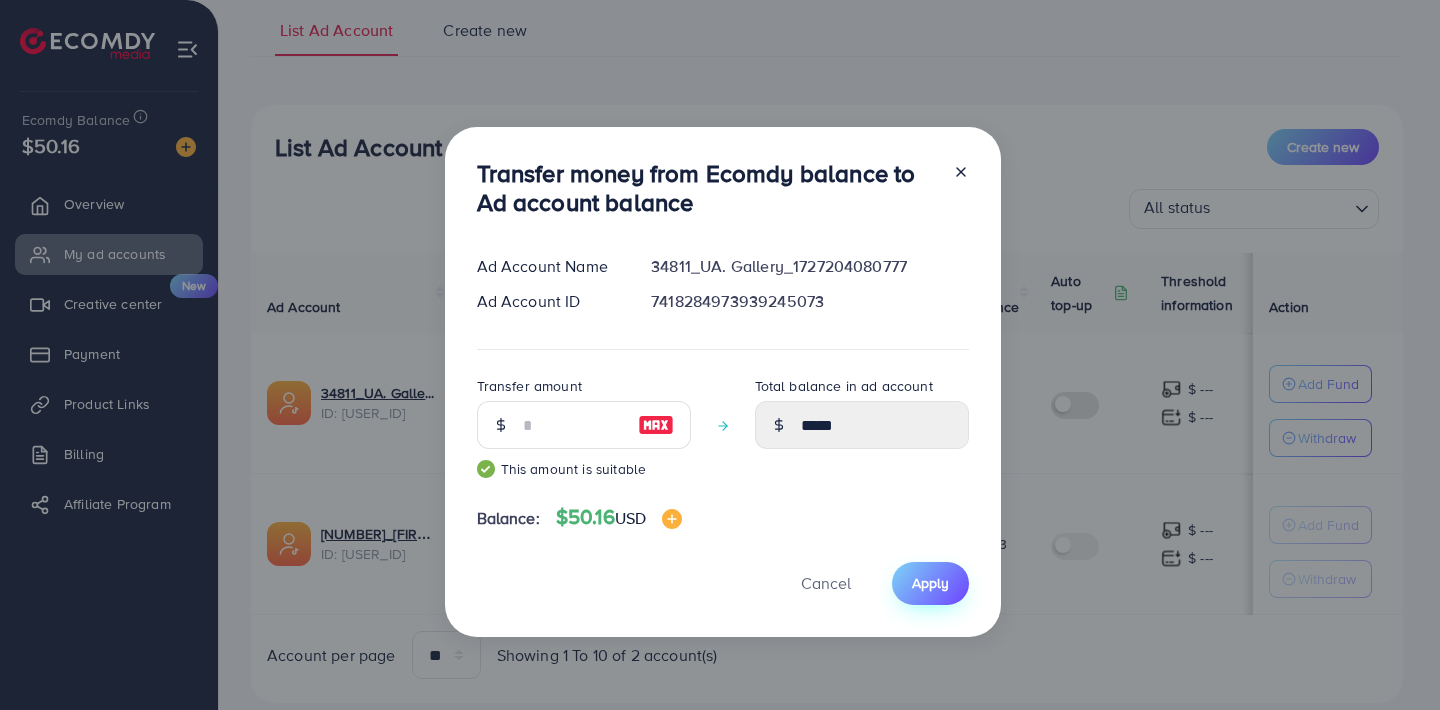 click on "Apply" at bounding box center [930, 583] 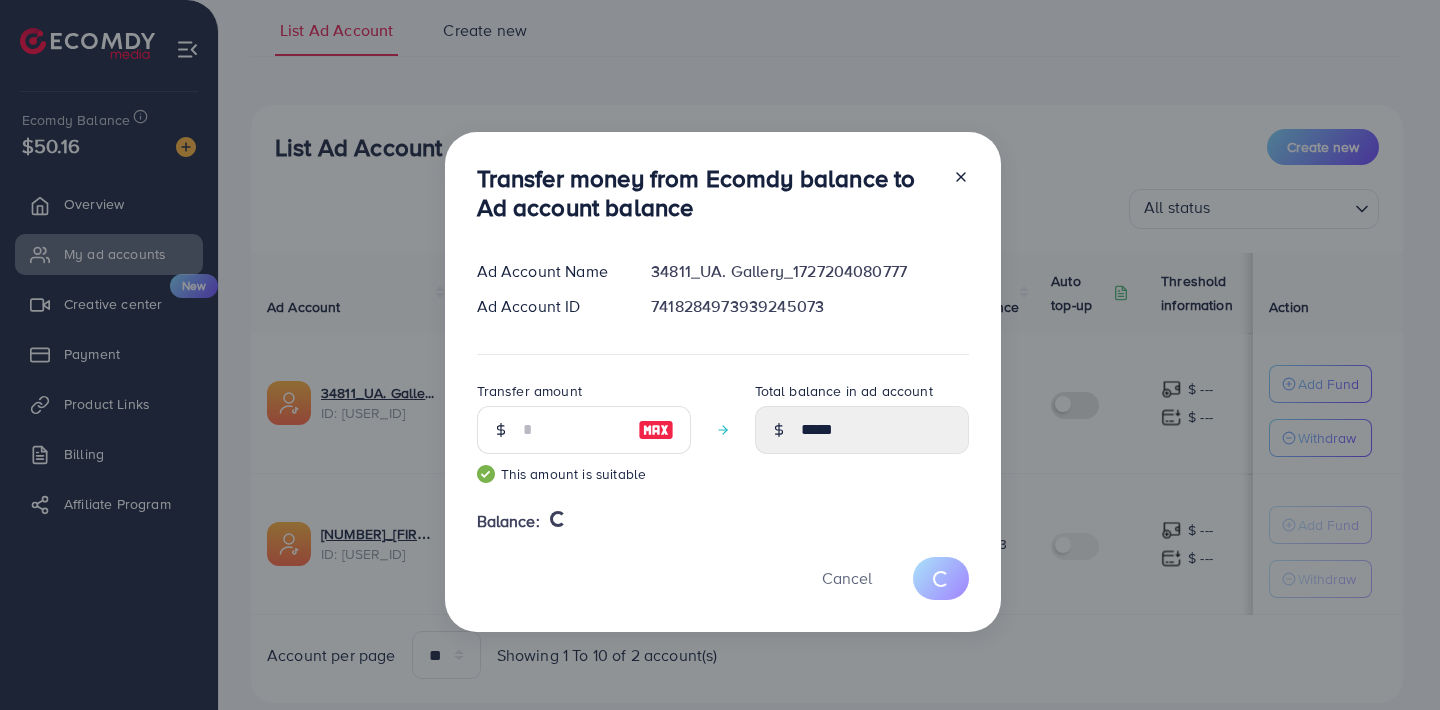 type 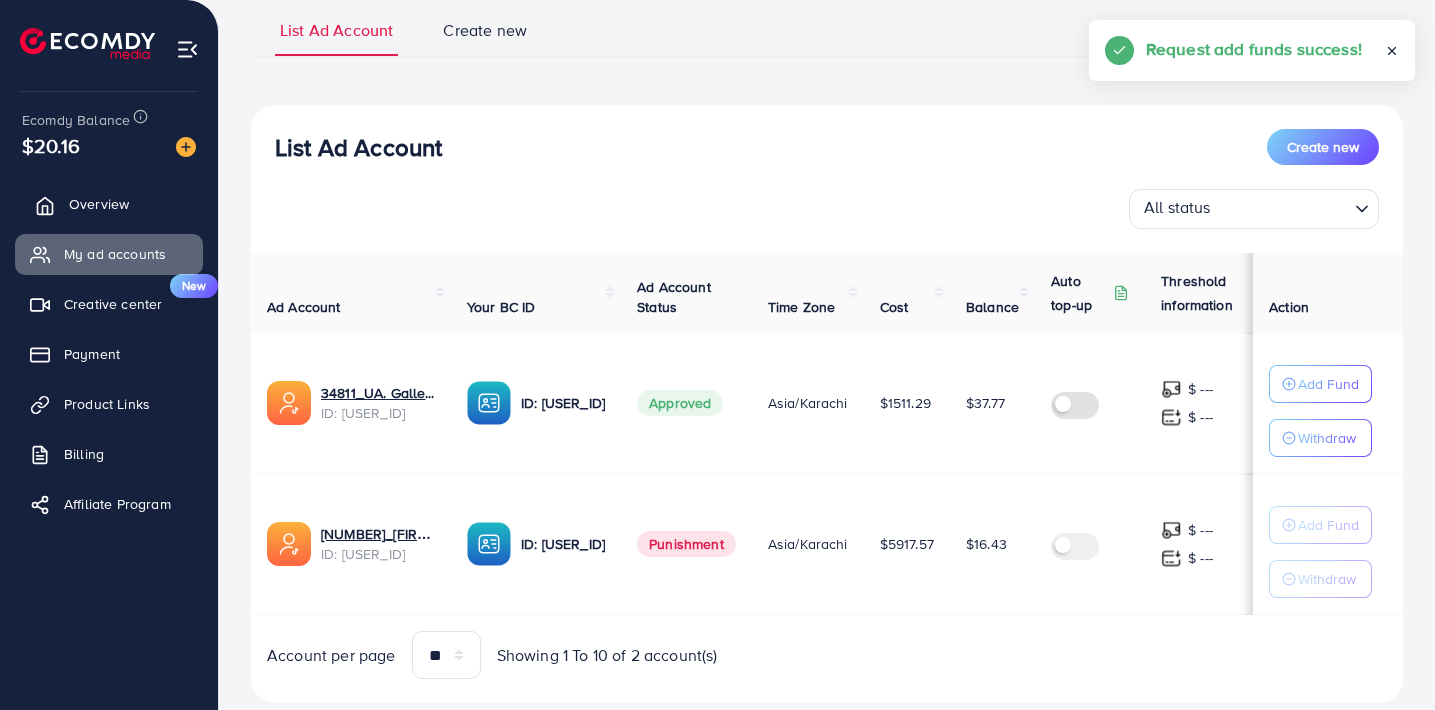 click on "Overview" at bounding box center (99, 204) 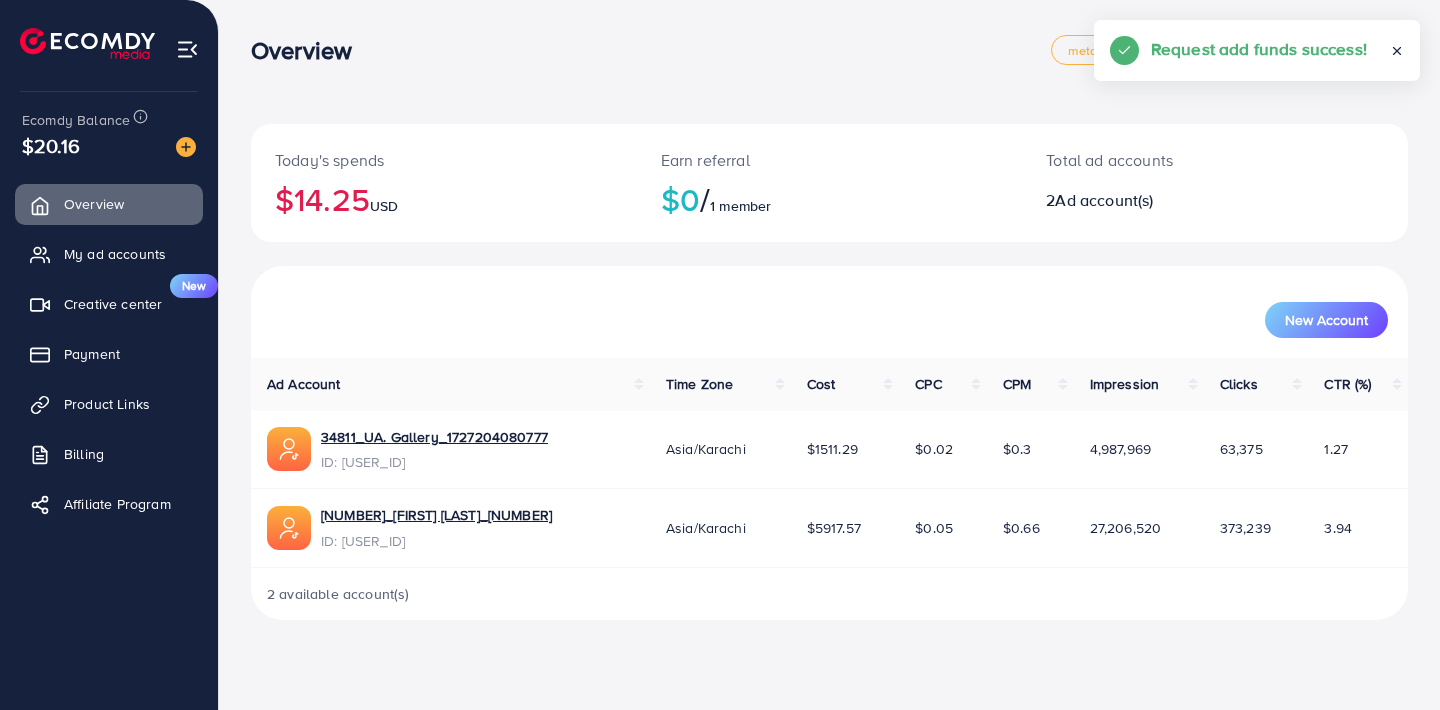 click at bounding box center [186, 147] 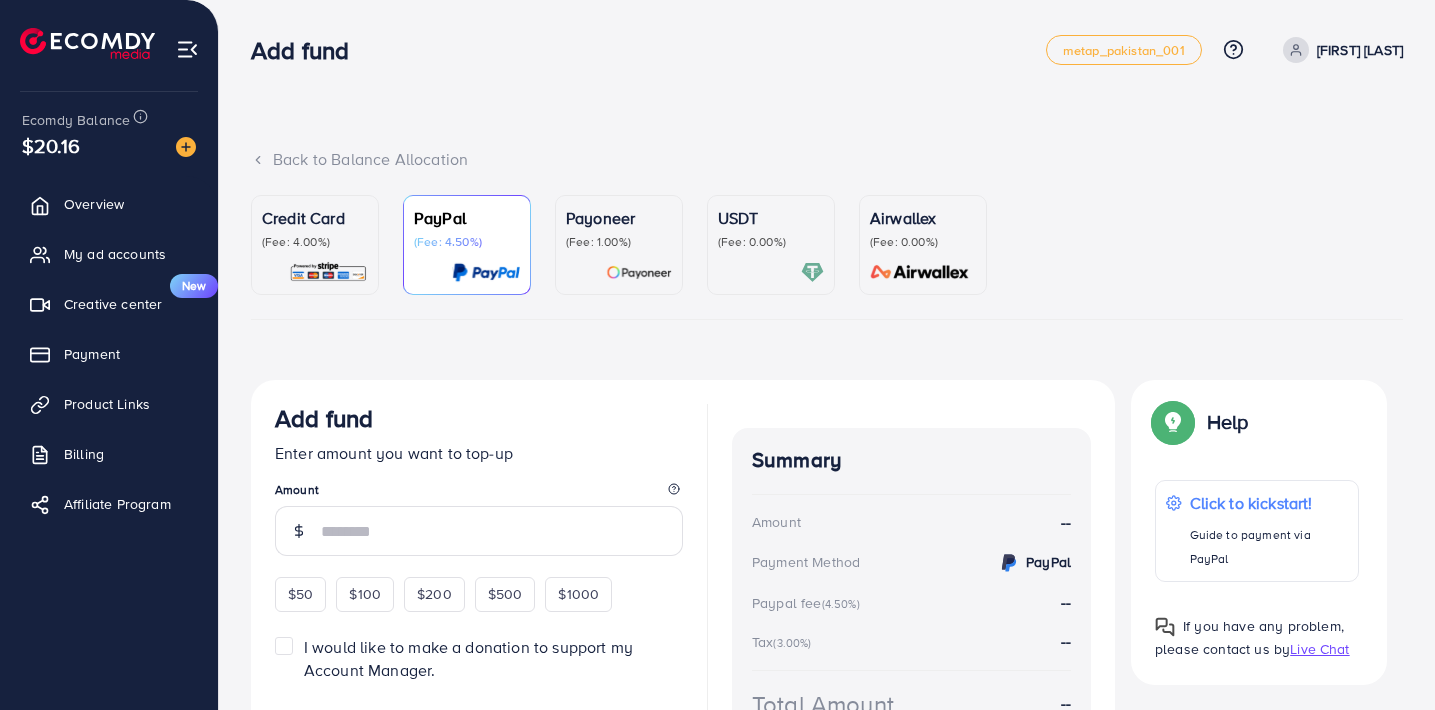 scroll, scrollTop: 133, scrollLeft: 0, axis: vertical 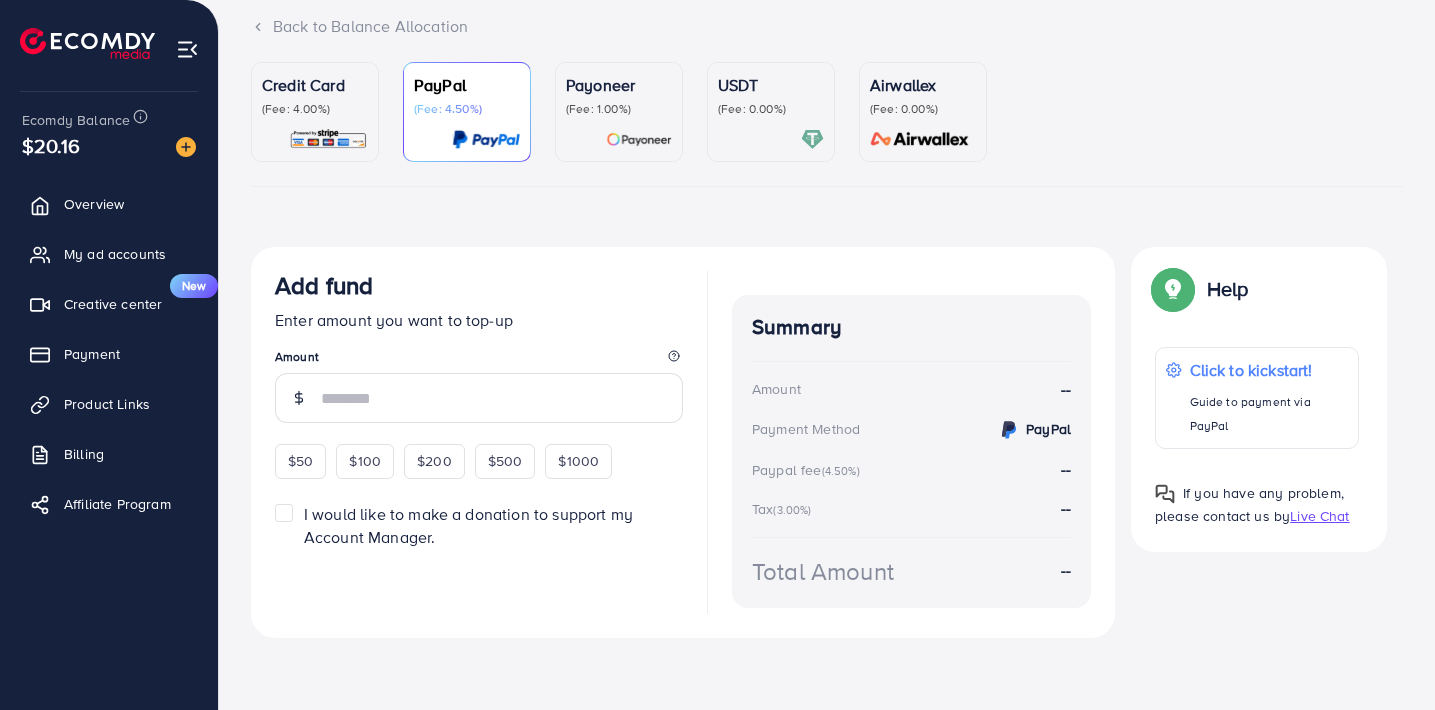 click on "(Fee: 1.00%)" at bounding box center (619, 109) 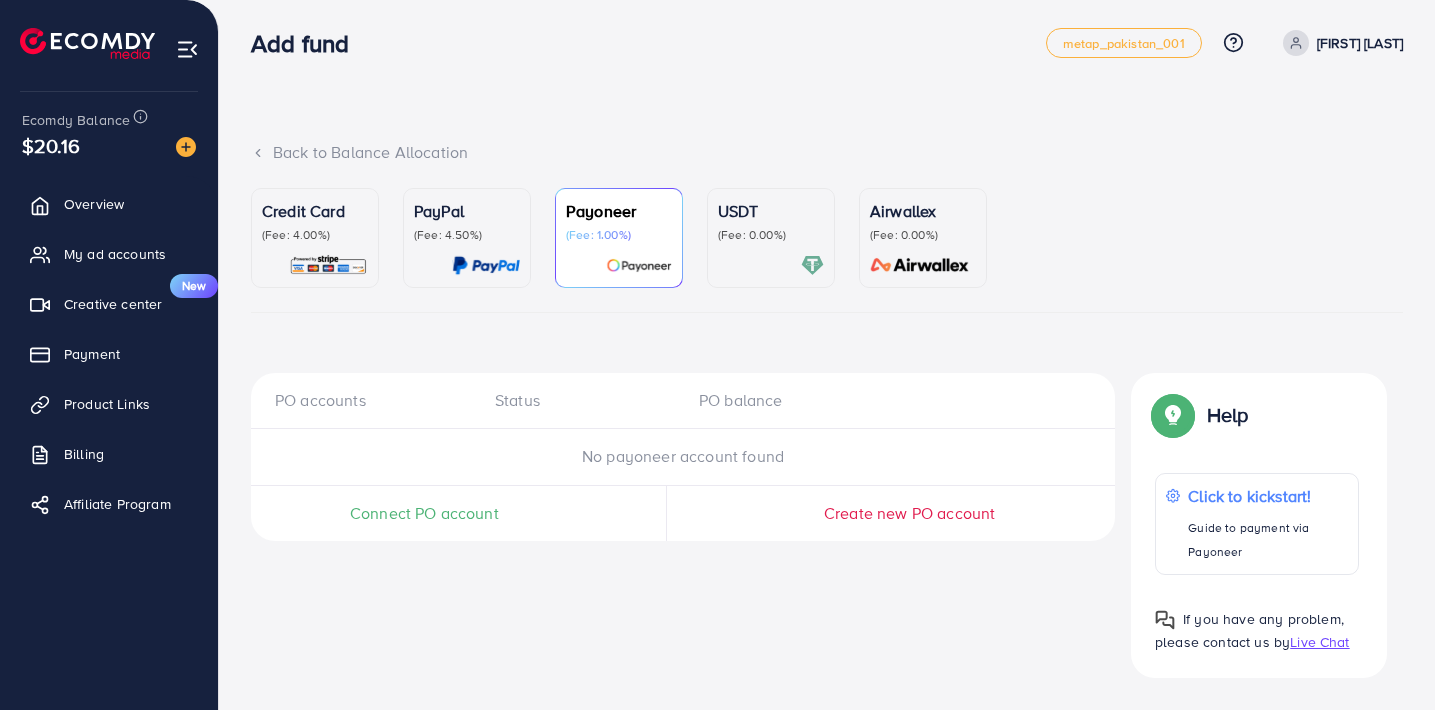 click on "Connect PO account" at bounding box center [424, 513] 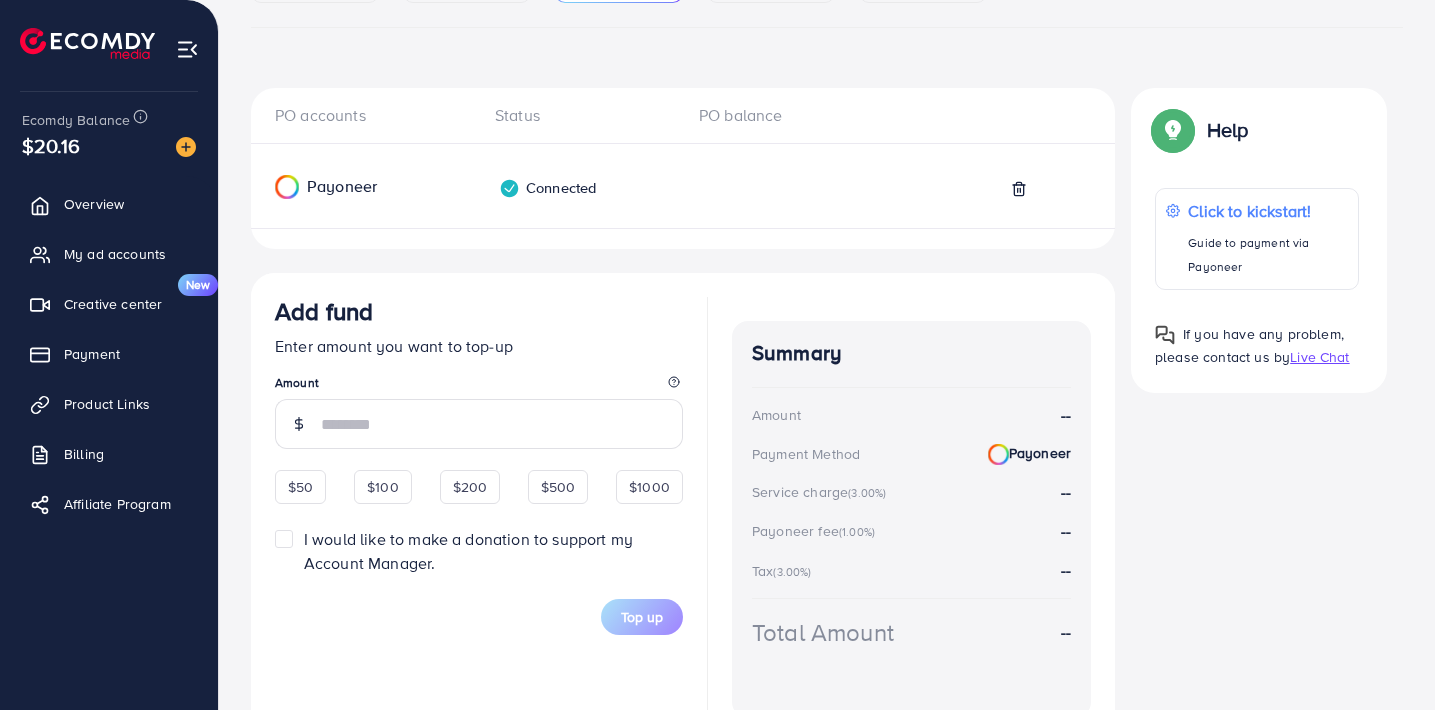 scroll, scrollTop: 335, scrollLeft: 0, axis: vertical 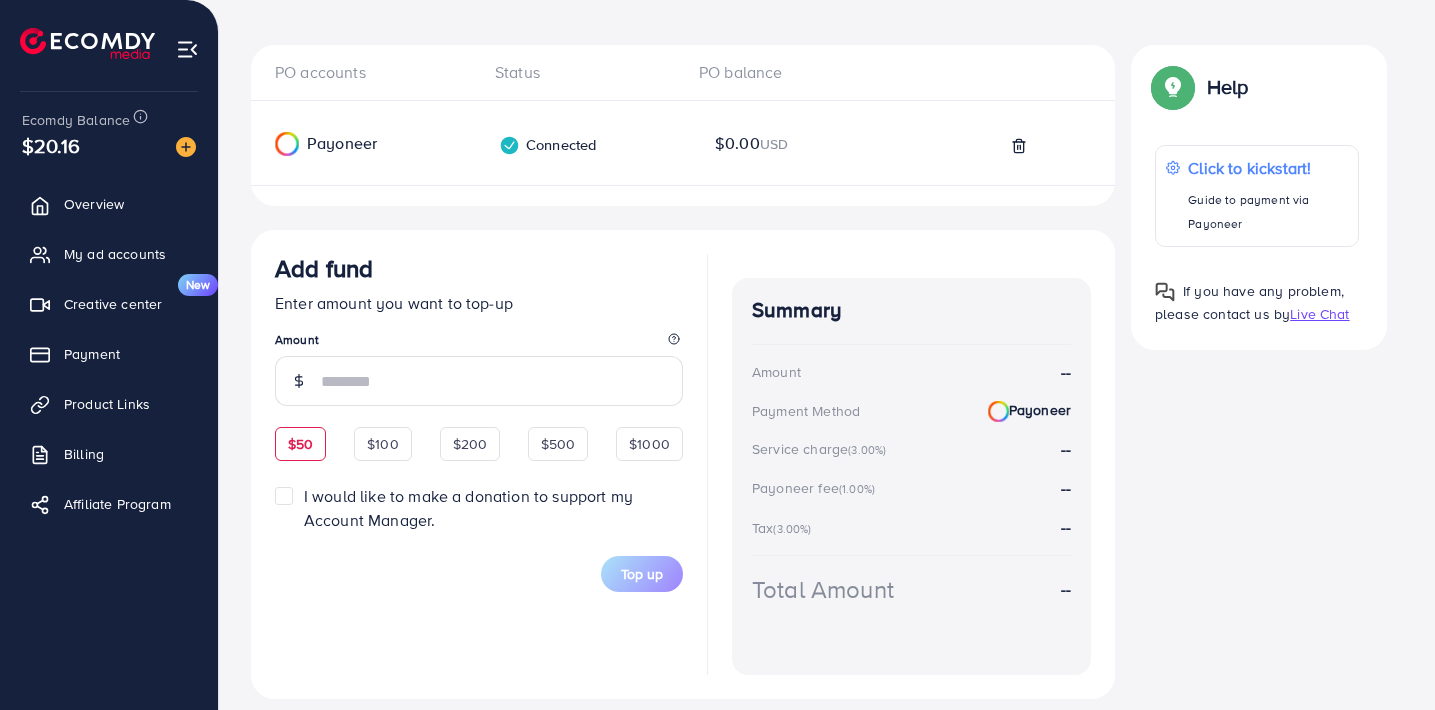 click on "$50" at bounding box center [300, 444] 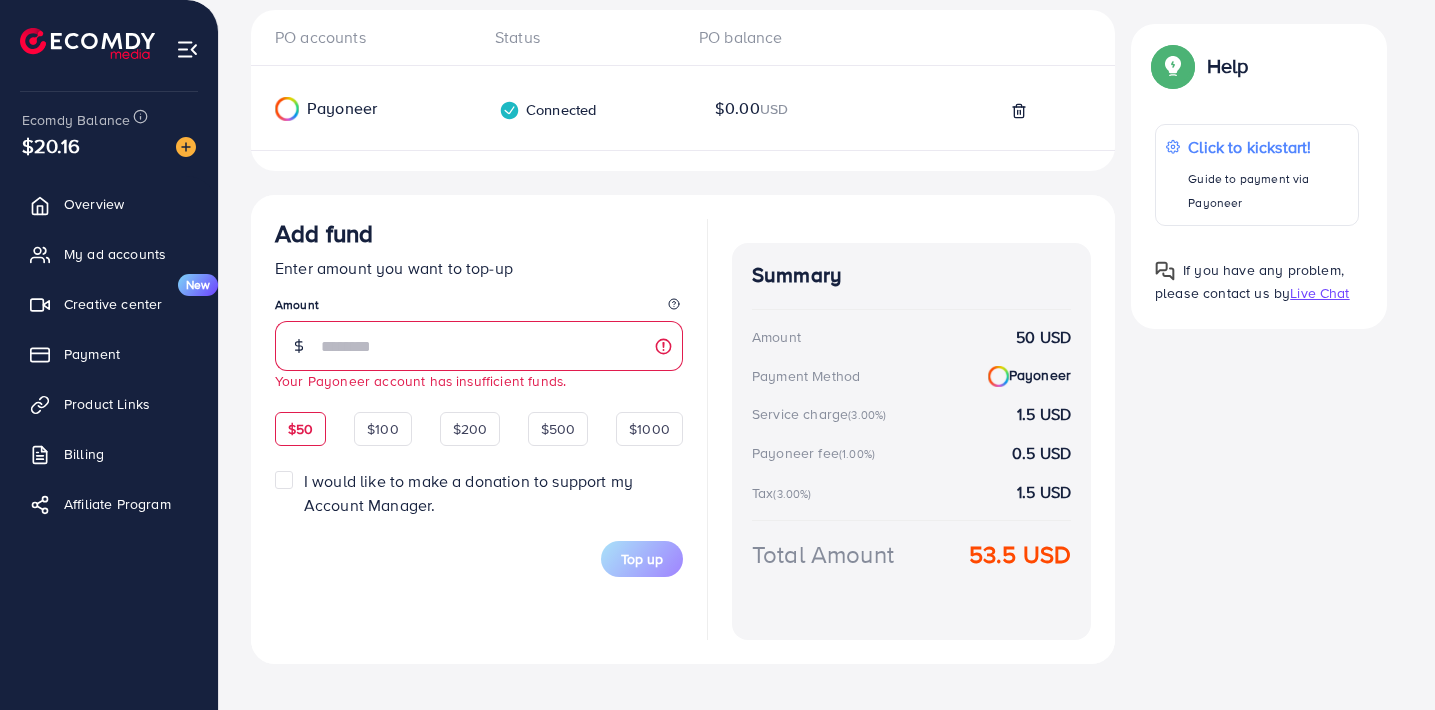 scroll, scrollTop: 396, scrollLeft: 0, axis: vertical 